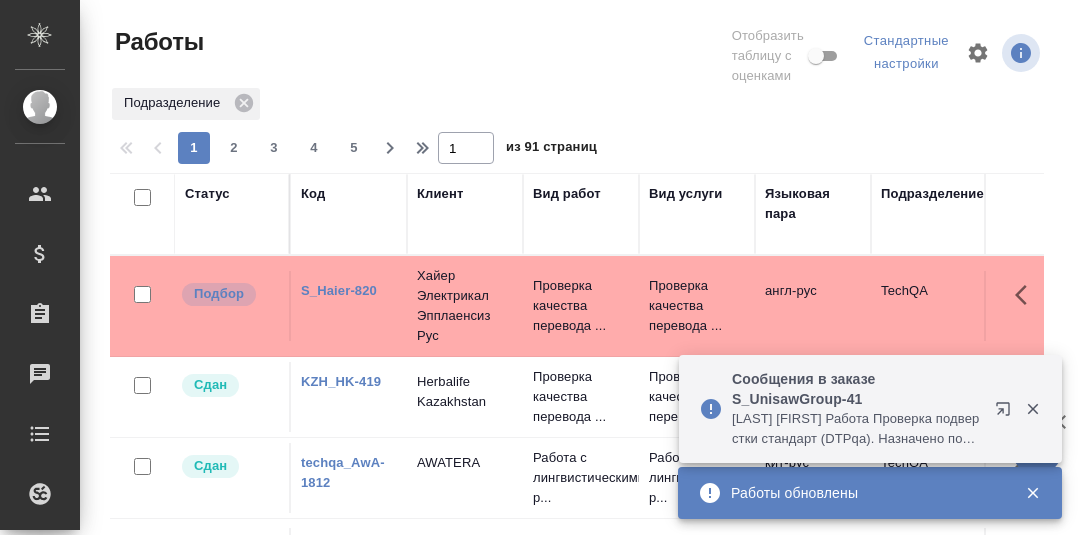scroll, scrollTop: 0, scrollLeft: 0, axis: both 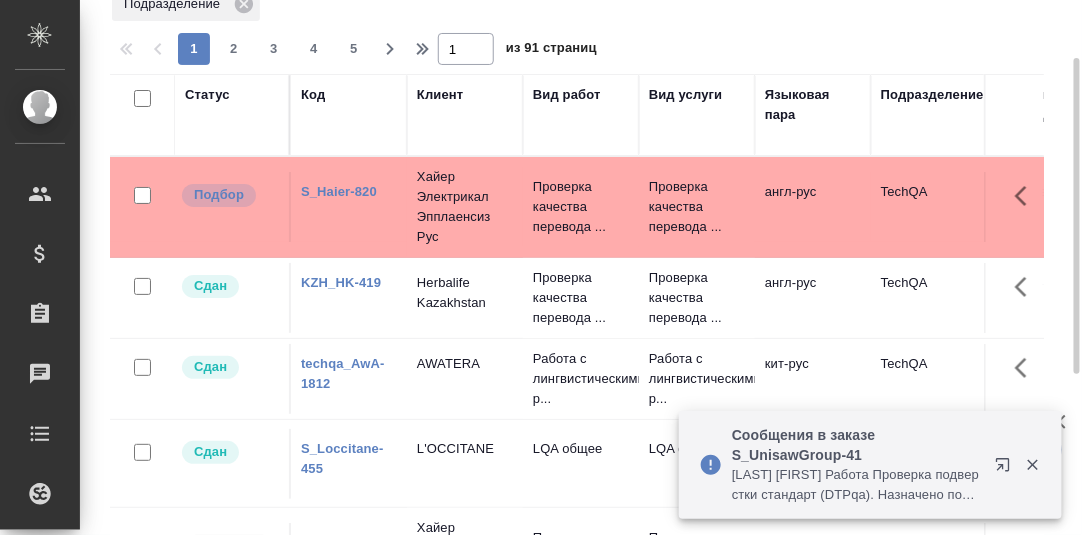 click on "S_Haier-820" at bounding box center (339, 191) 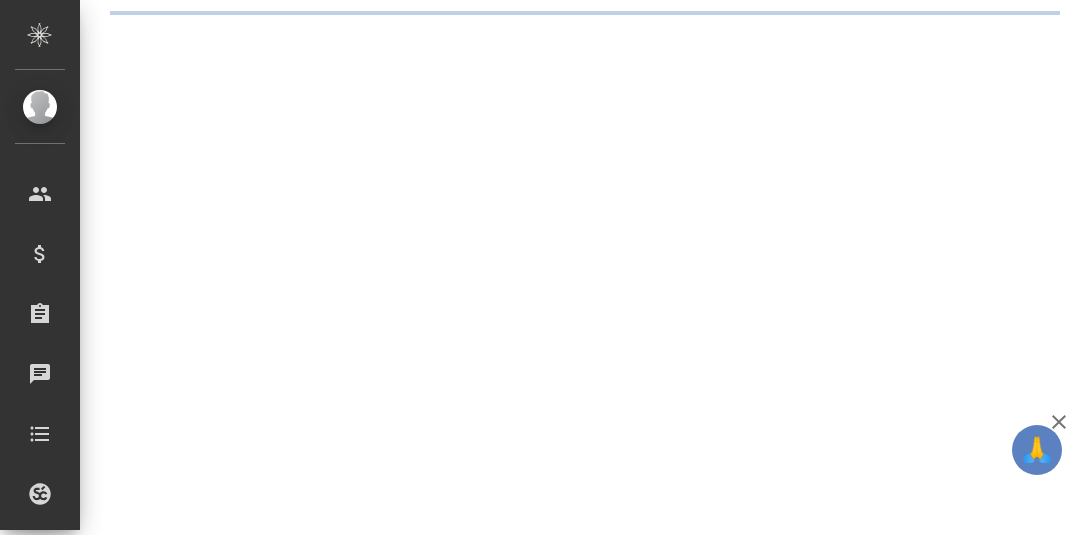 scroll, scrollTop: 0, scrollLeft: 0, axis: both 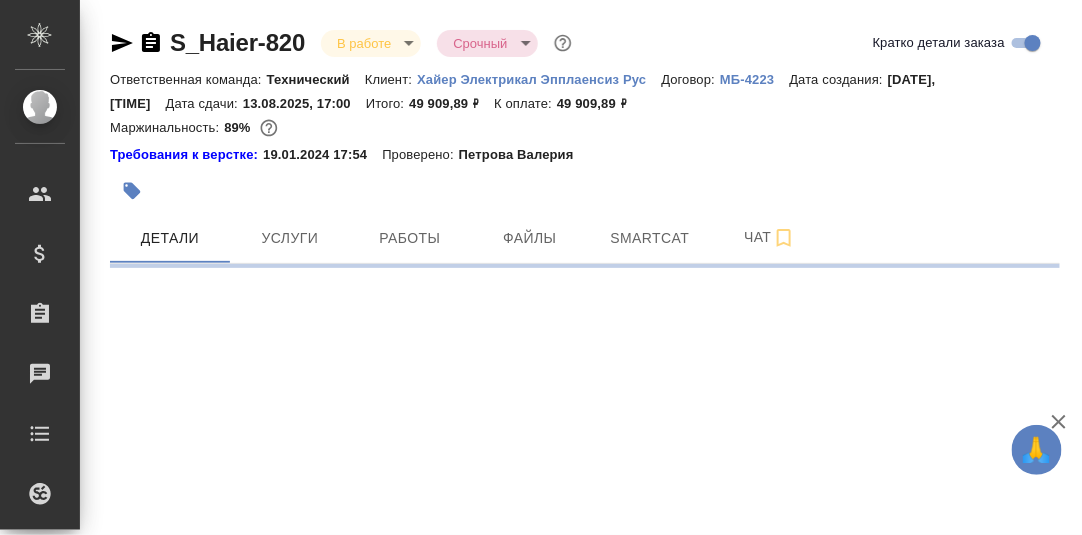 select on "RU" 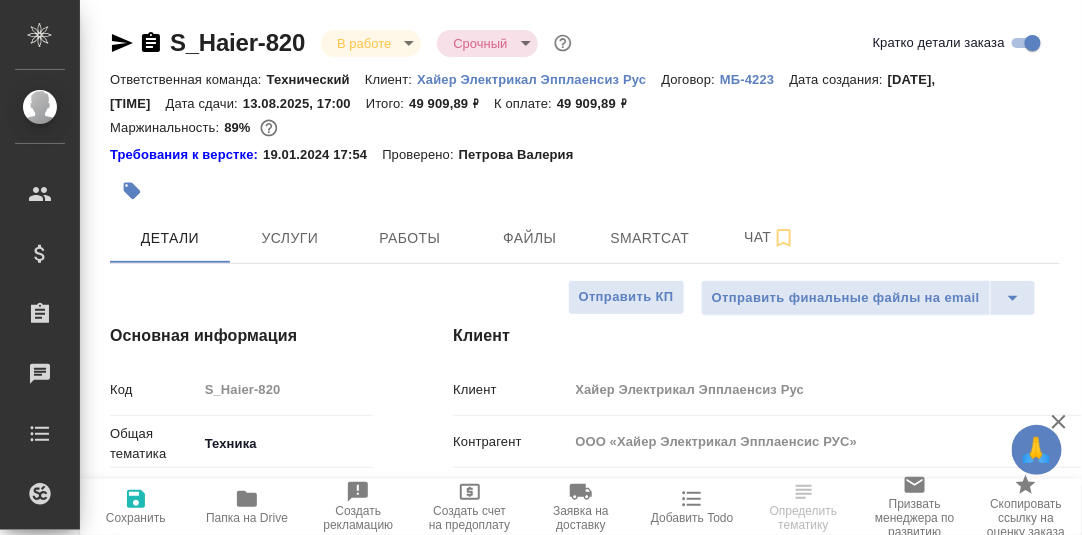 type on "x" 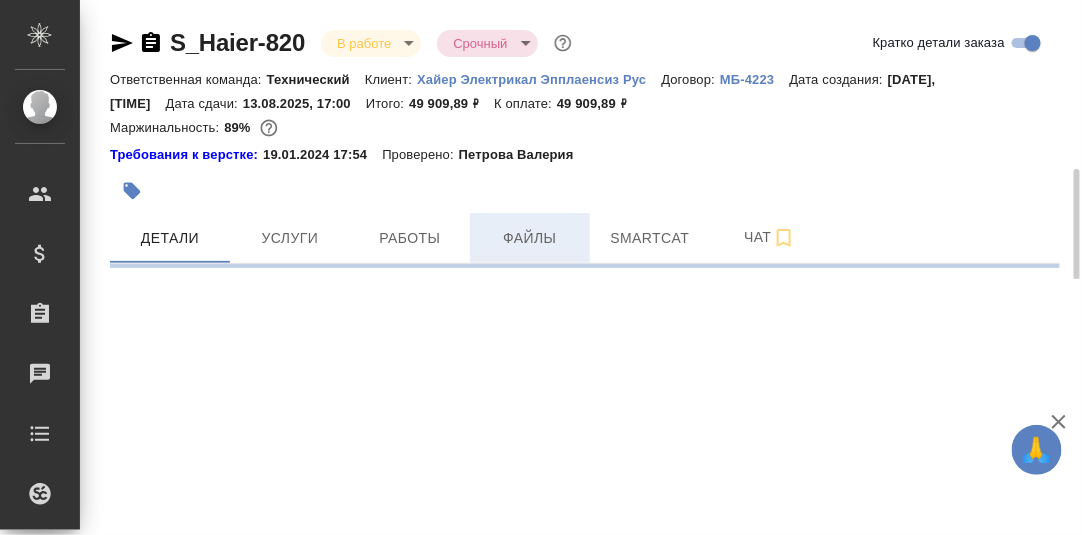 scroll, scrollTop: 97, scrollLeft: 0, axis: vertical 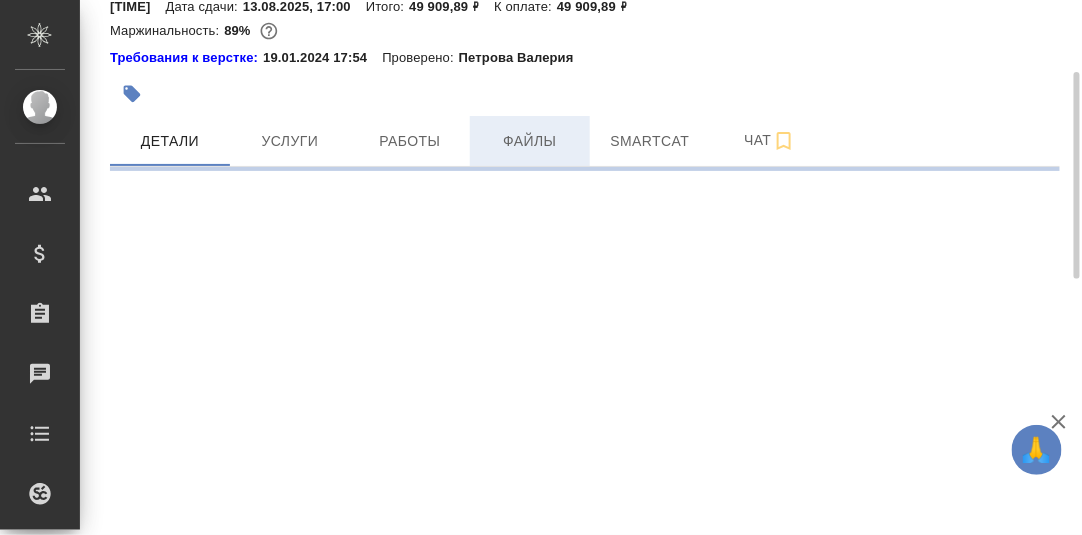 select on "RU" 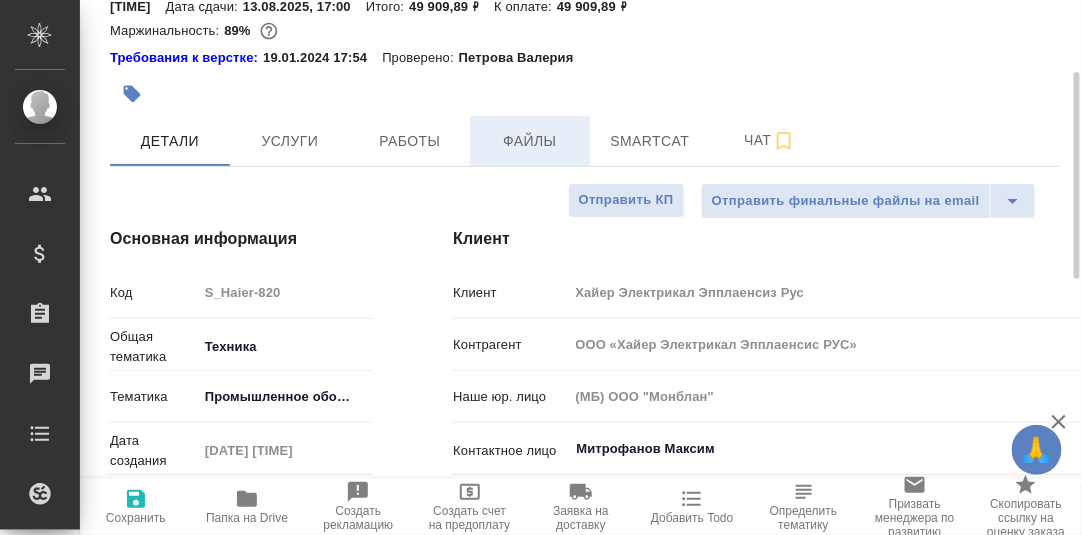 type on "x" 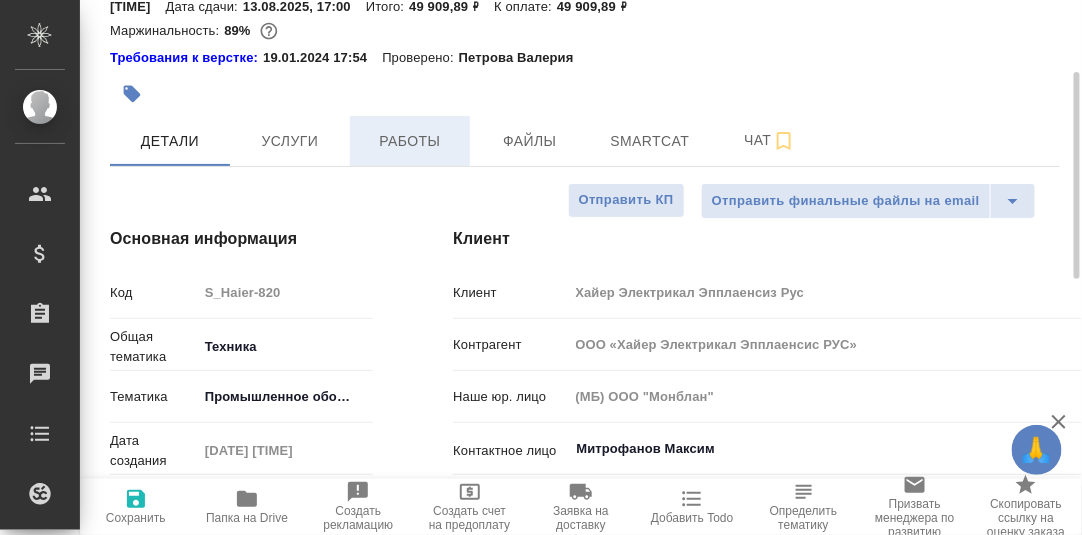click on "Работы" at bounding box center (410, 141) 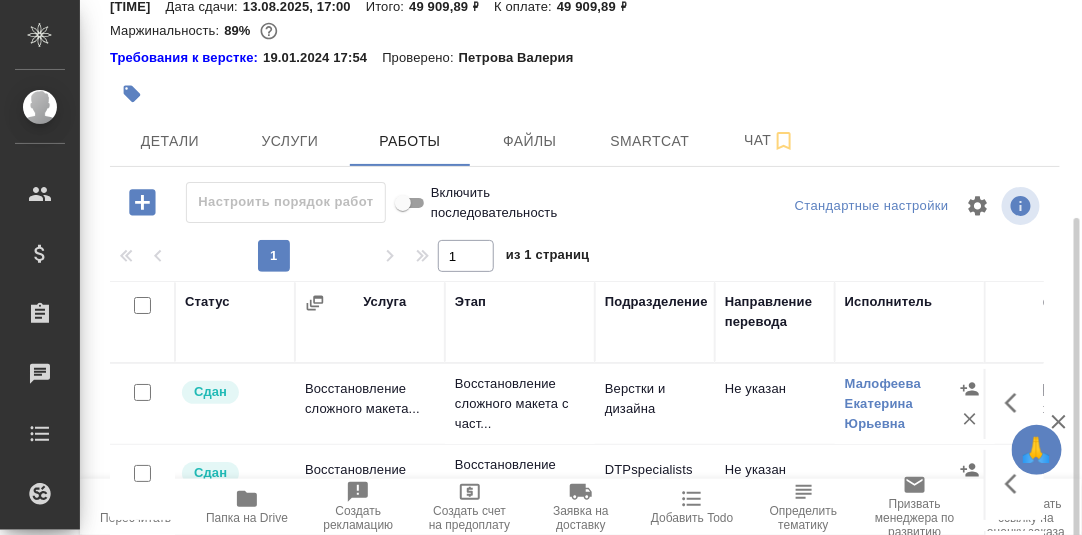 scroll, scrollTop: 344, scrollLeft: 0, axis: vertical 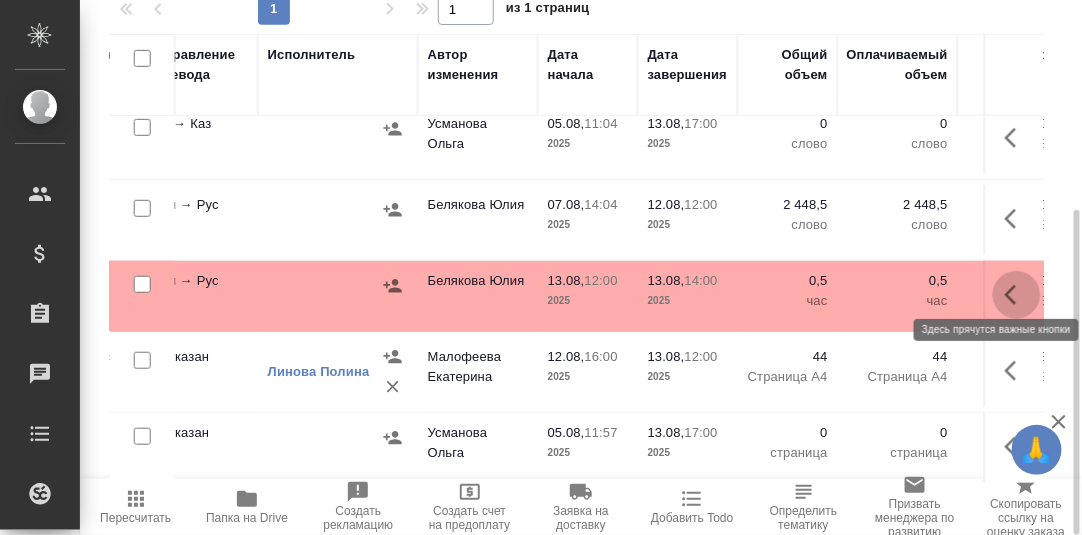click 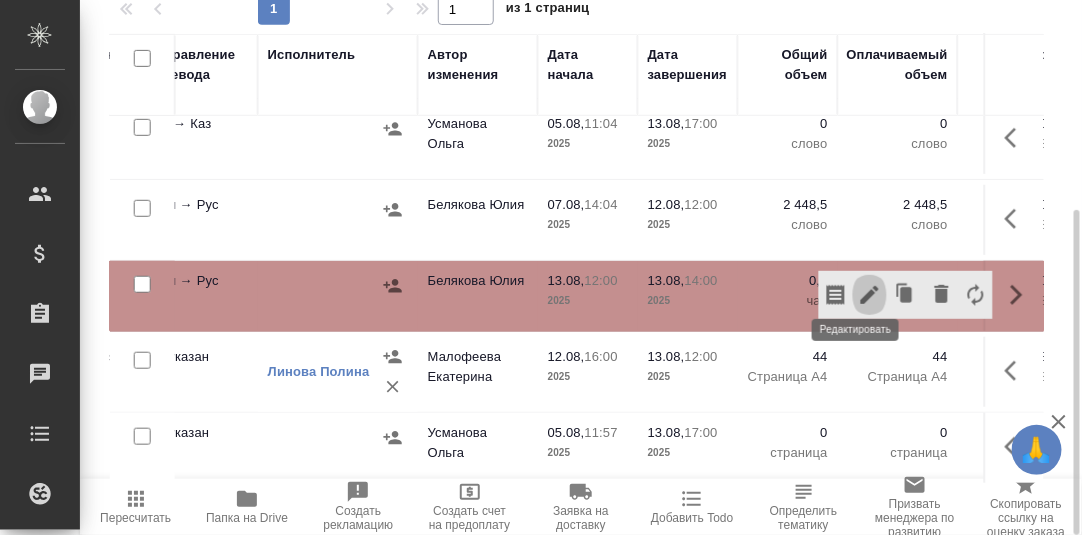 click 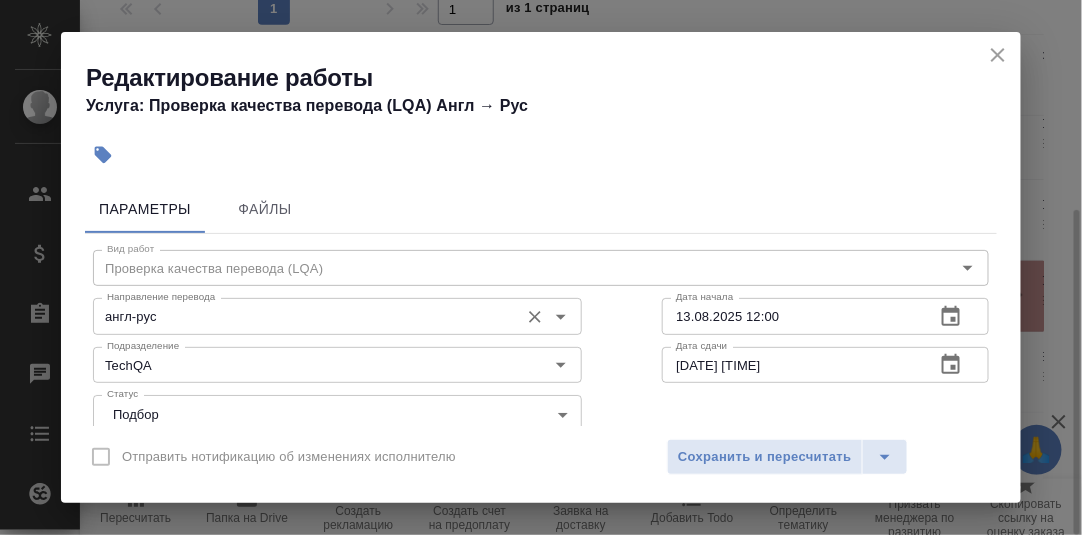 scroll, scrollTop: 99, scrollLeft: 0, axis: vertical 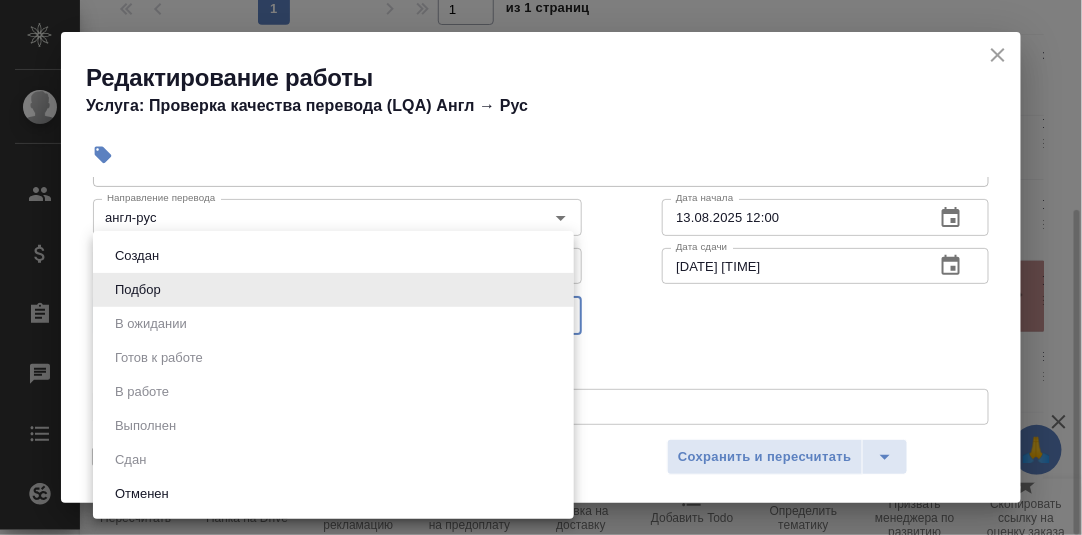 click on "🙏 .cls-1
fill:#fff;
AWATERA Румянцева Дарья d.rumyantseva Клиенты Спецификации Заказы 0 Чаты Todo Проекты SC Исполнители Кандидаты Работы Входящие заявки Заявки на доставку Рекламации Проекты процессинга Конференции Выйти S_Haier-820 В работе inProgress Срочный urgent Кратко детали заказа Ответственная команда: Технический Клиент: Хайер Электрикал Эпплаенсиз Рус Договор: МБ-4223 Дата создания: 05.08.2025, 11:01 Дата сдачи: 13.08.2025, 17:00 Итого: 49 909,89 ₽ К оплате: 49 909,89 ₽ Маржинальность: 89% Требования к верстке: 19.01.2024 17:54 Проверено: Петрова Валерия Детали Услуги Работы Файлы Smartcat Чат 1" at bounding box center [541, 267] 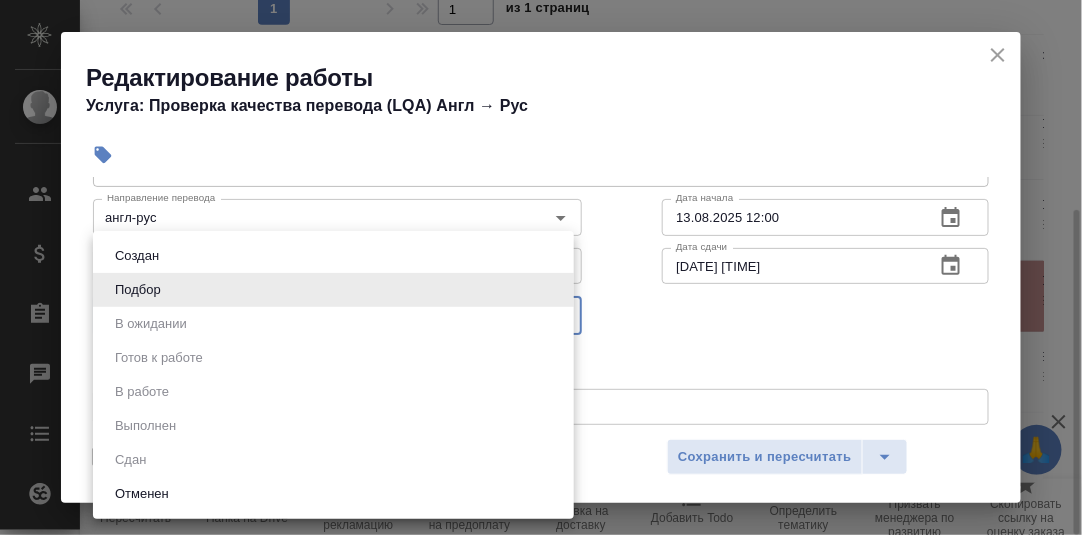 click at bounding box center (541, 267) 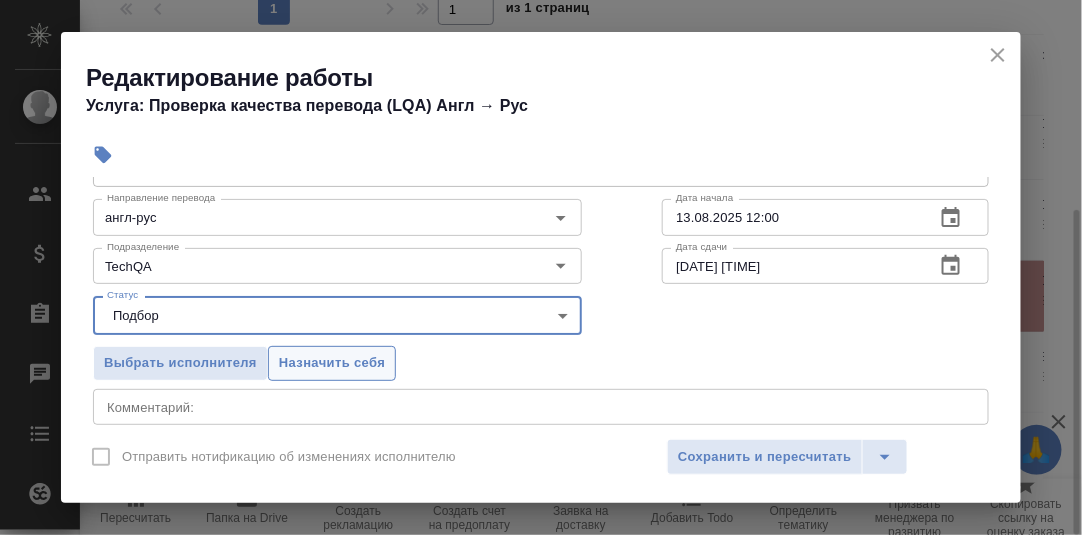 click on "Назначить себя" at bounding box center [332, 363] 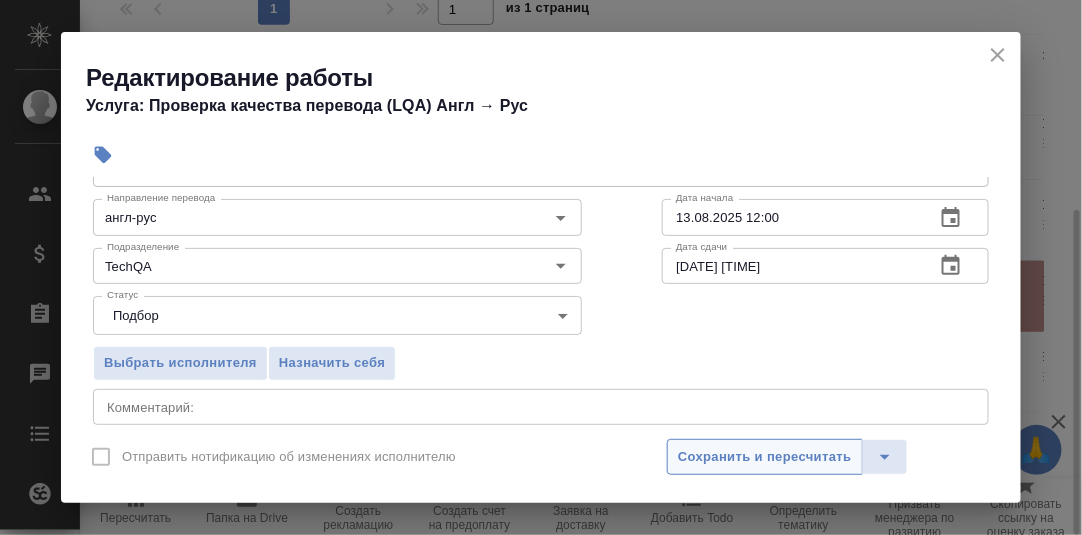 click on "Сохранить и пересчитать" at bounding box center (765, 457) 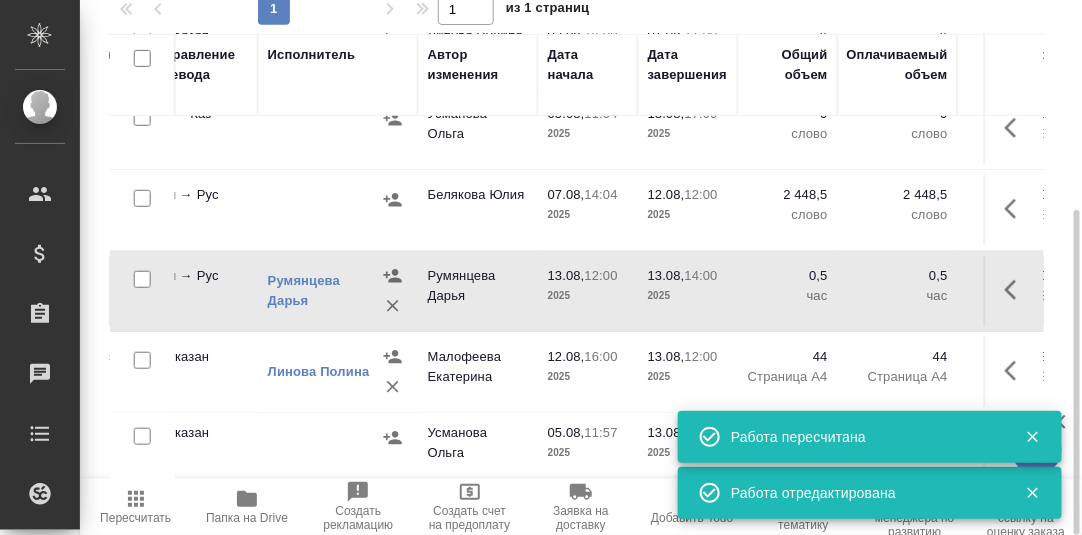 scroll, scrollTop: 271, scrollLeft: 0, axis: vertical 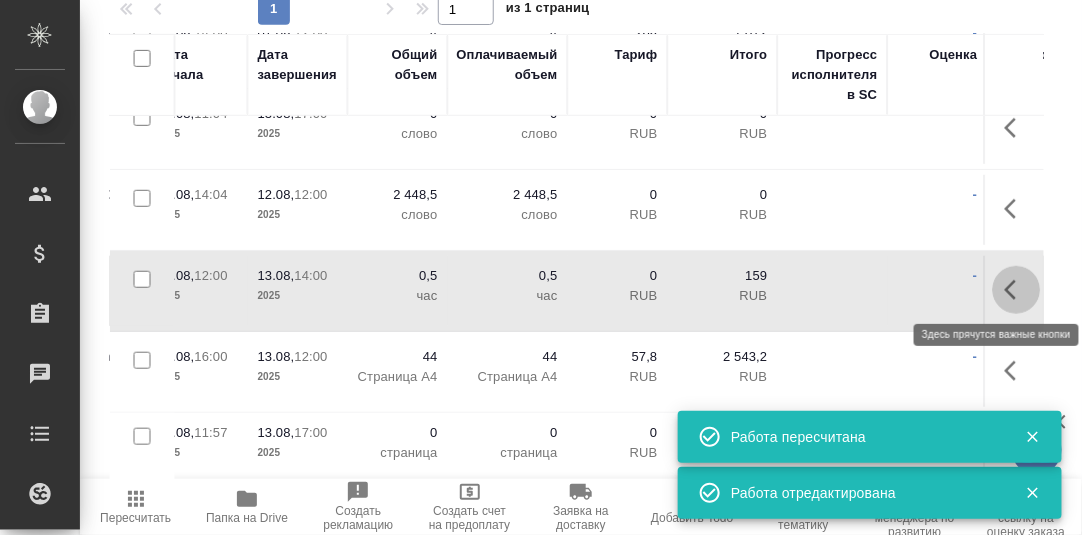 click at bounding box center [1017, 290] 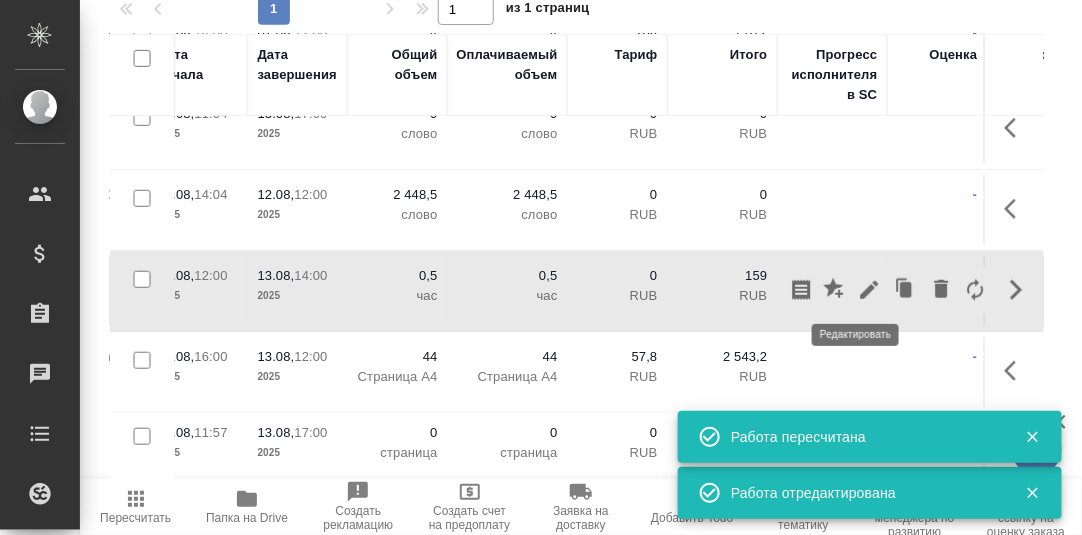 click 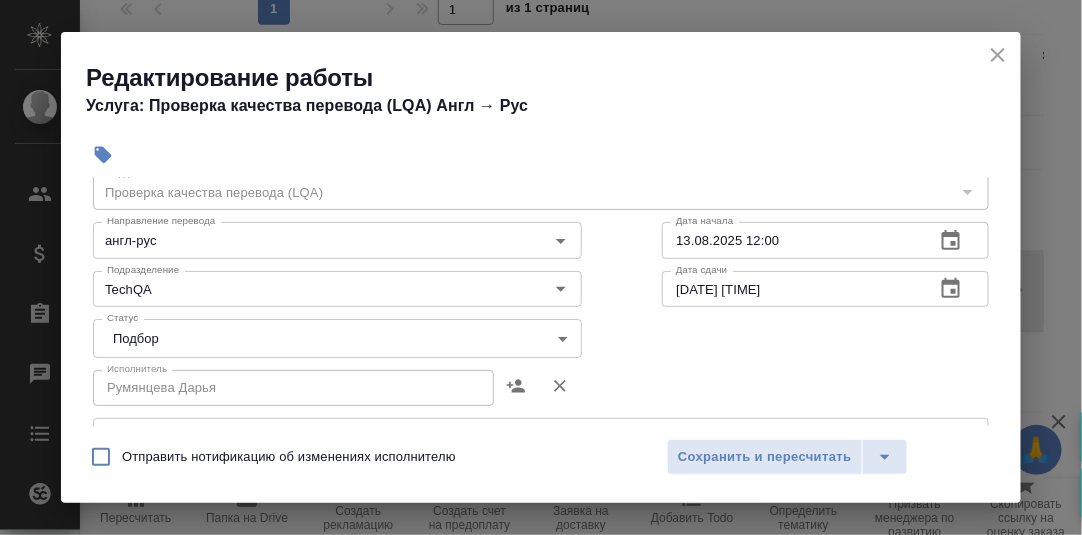 scroll, scrollTop: 99, scrollLeft: 0, axis: vertical 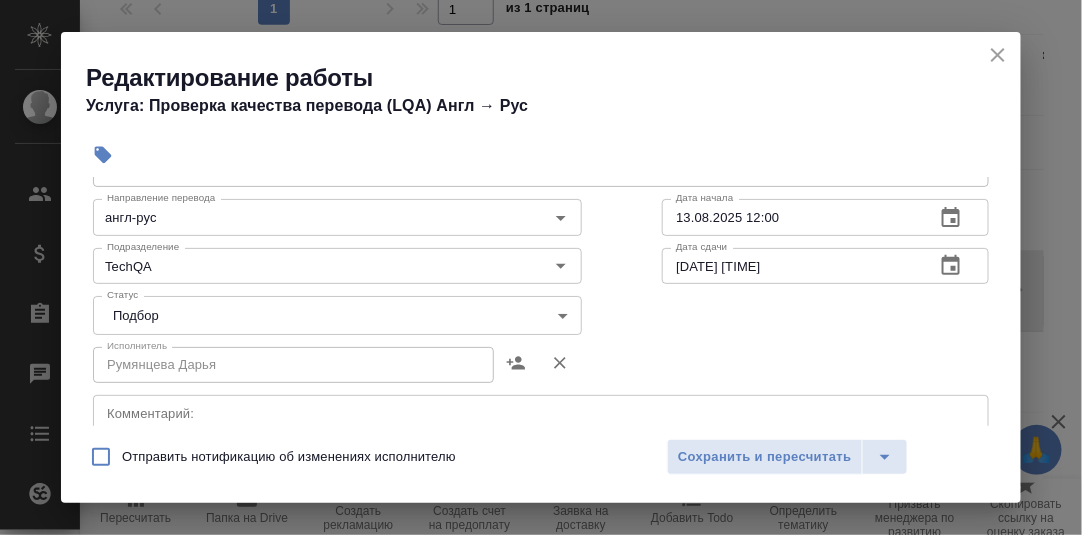 click on "🙏 .cls-1
fill:#fff;
AWATERA Румянцева Дарья d.rumyantseva Клиенты Спецификации Заказы 0 Чаты Todo Проекты SC Исполнители Кандидаты Работы Входящие заявки Заявки на доставку Рекламации Проекты процессинга Конференции Выйти S_Haier-820 В работе inProgress Срочный urgent Кратко детали заказа Ответственная команда: Технический Клиент: Хайер Электрикал Эпплаенсиз Рус Договор: МБ-4223 Дата создания: 05.08.2025, 11:01 Дата сдачи: 13.08.2025, 17:00 Итого: 49 909,89 ₽ К оплате: 49 909,89 ₽ Маржинальность: 89% Требования к верстке: 19.01.2024 17:54 Проверено: Петрова Валерия Детали Услуги Работы Файлы Smartcat Чат 1" at bounding box center [541, 267] 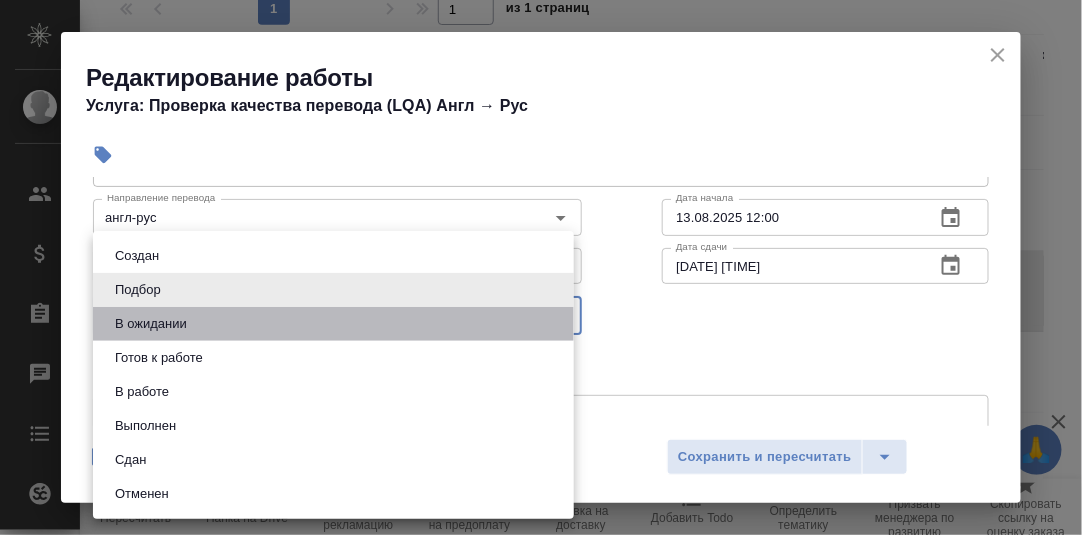 click on "В ожидании" at bounding box center [333, 324] 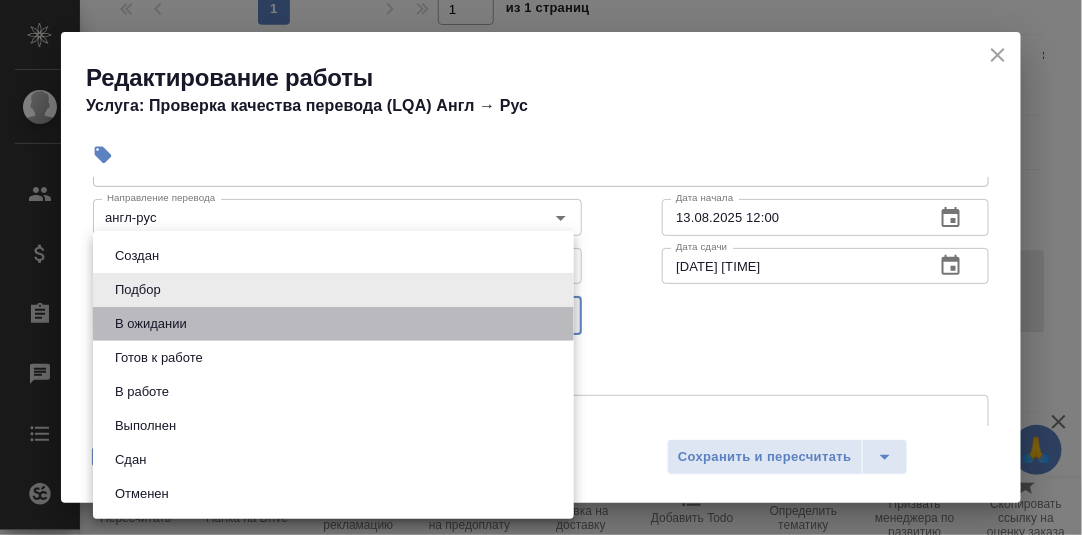 type on "pending" 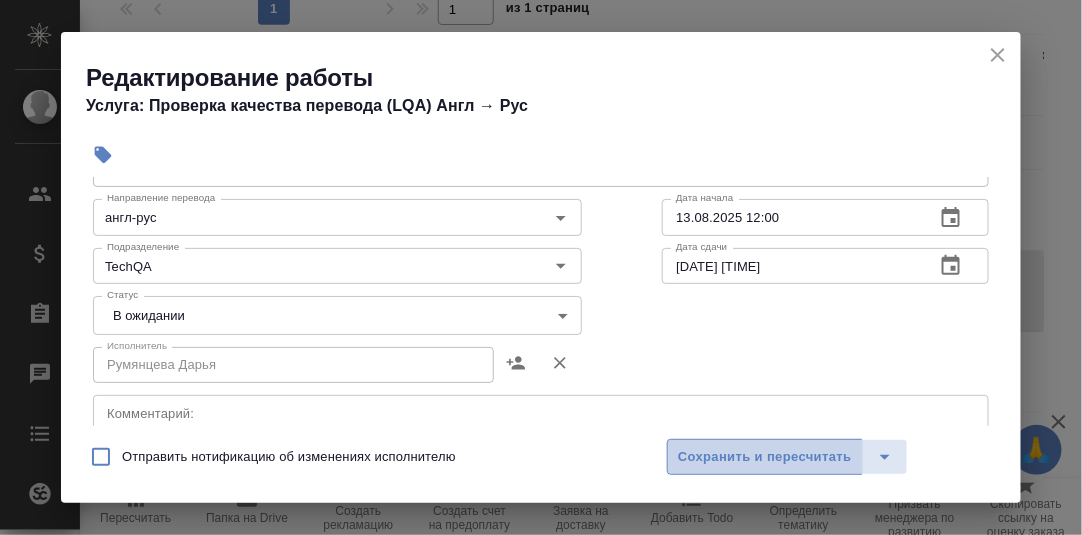 click on "Сохранить и пересчитать" at bounding box center (765, 457) 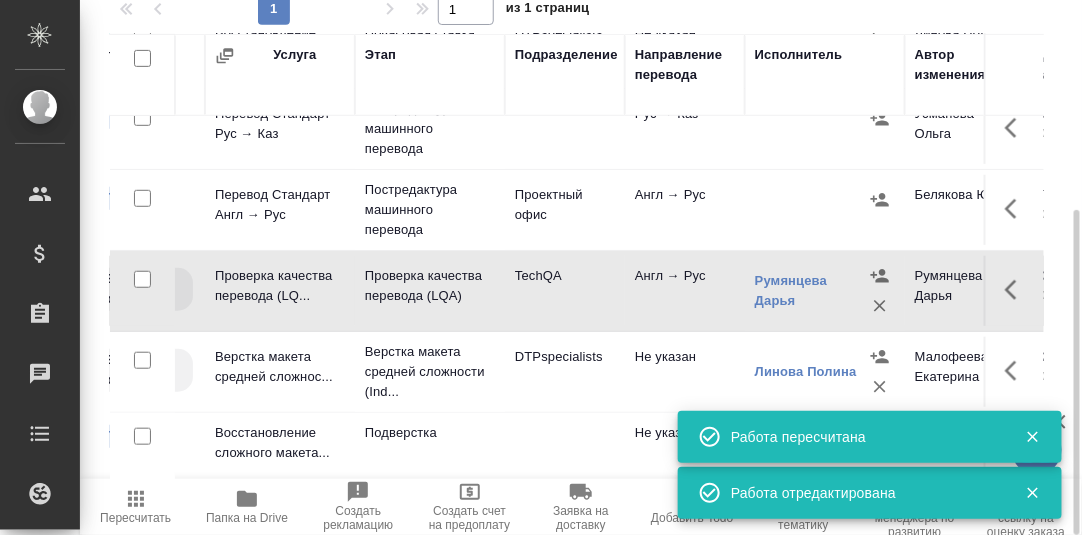 scroll, scrollTop: 271, scrollLeft: 0, axis: vertical 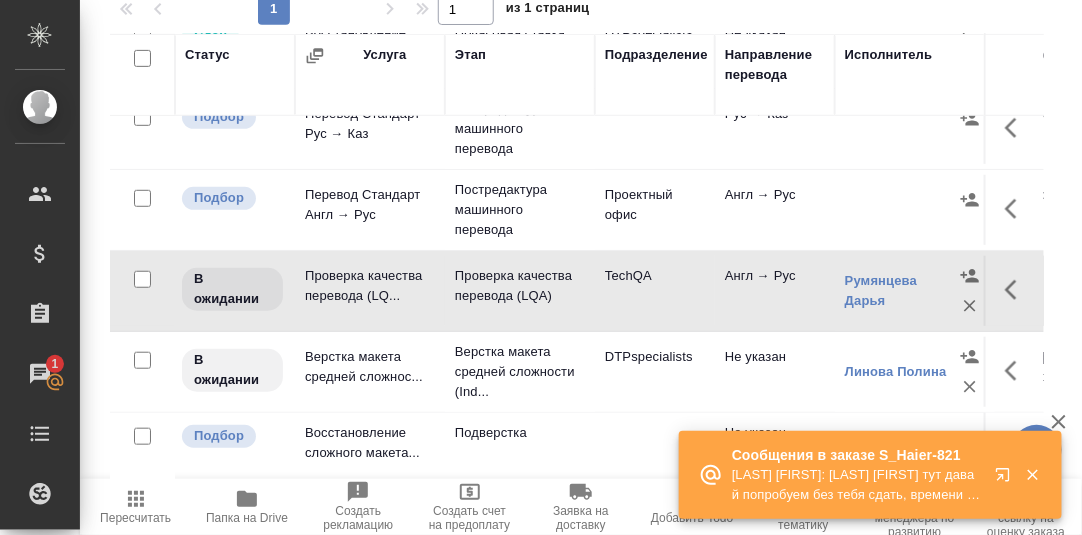 click 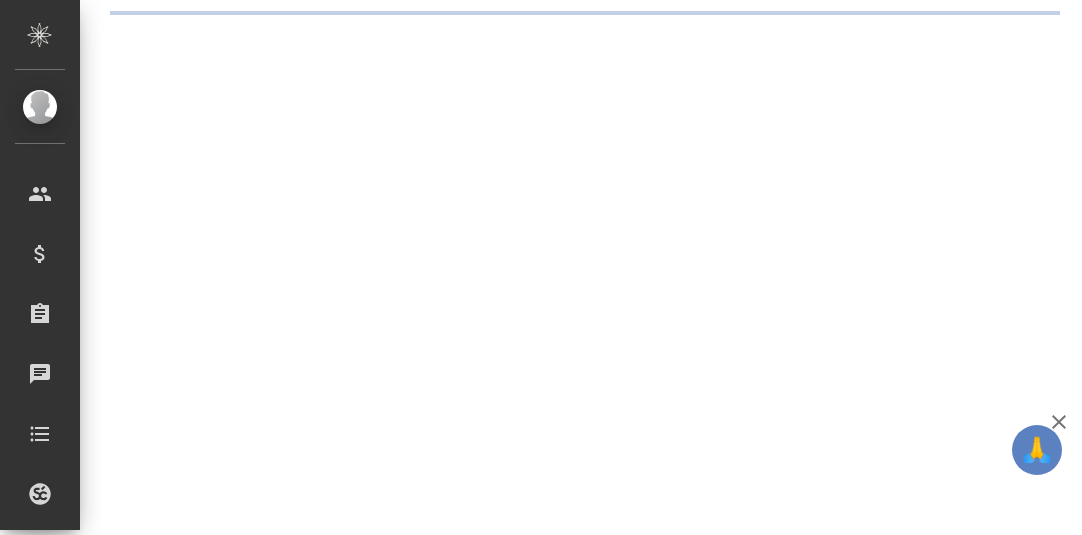 scroll, scrollTop: 0, scrollLeft: 0, axis: both 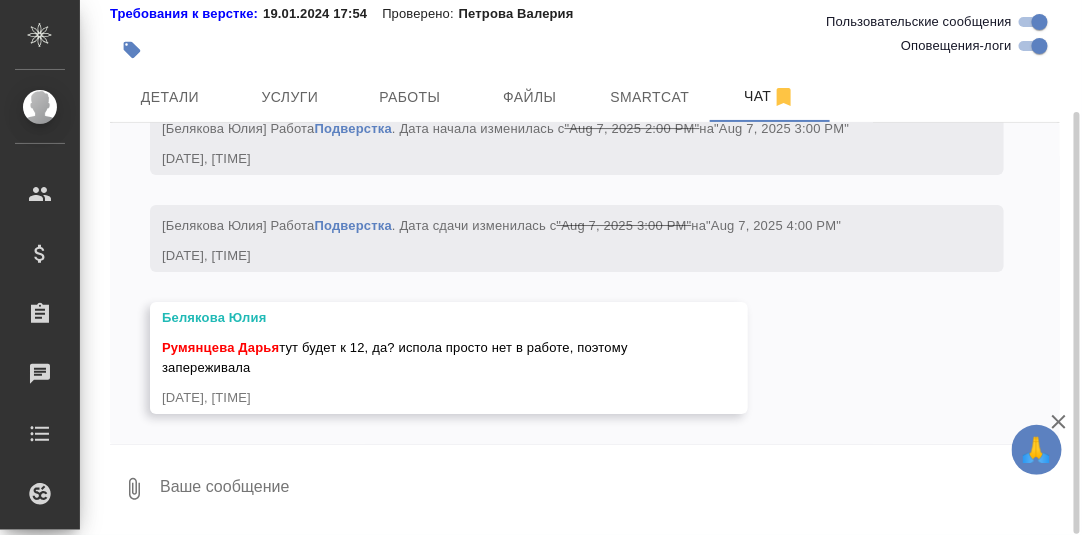 click at bounding box center [609, 489] 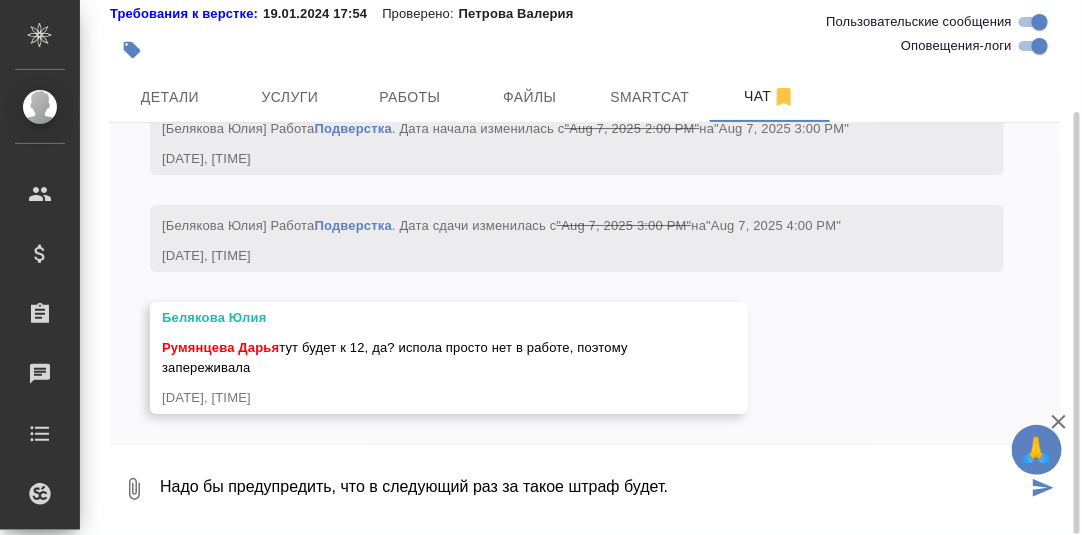 type on "Надо бы предупредить, что в следующий раз за такое штраф будет." 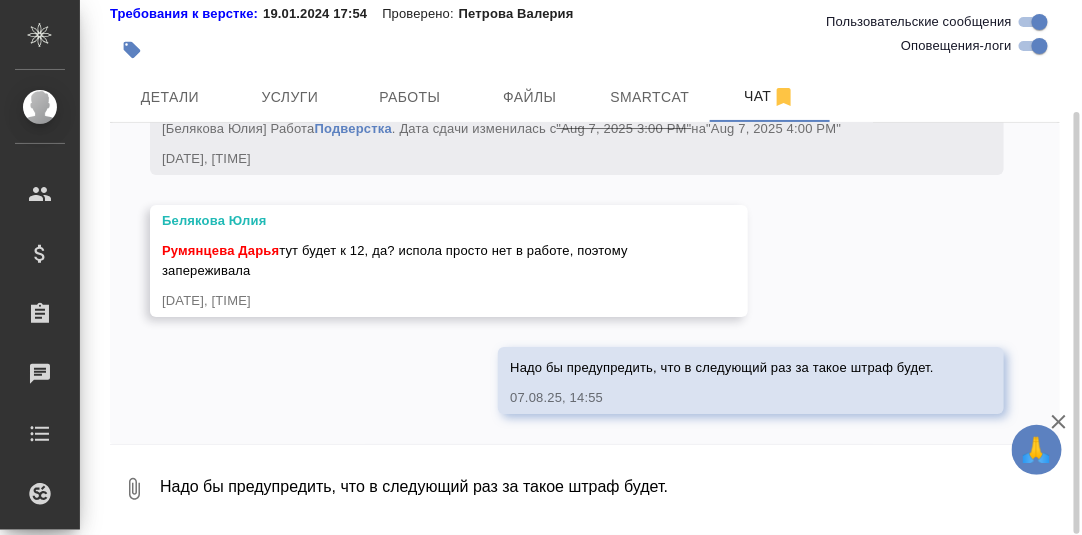 scroll, scrollTop: 9859, scrollLeft: 0, axis: vertical 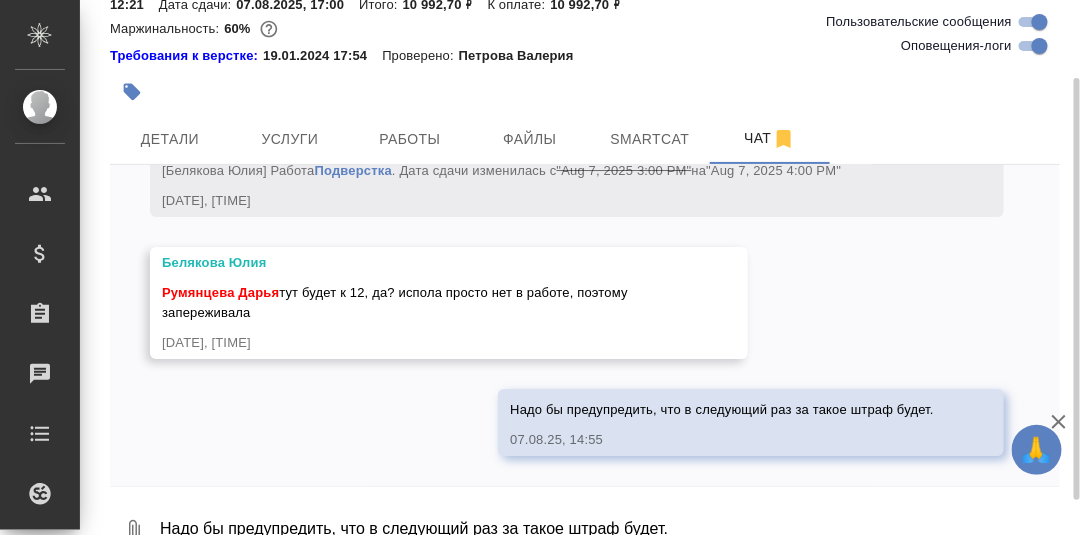 click on "Надо бы предупредить, что в следующий раз за такое штраф будет." at bounding box center (609, 531) 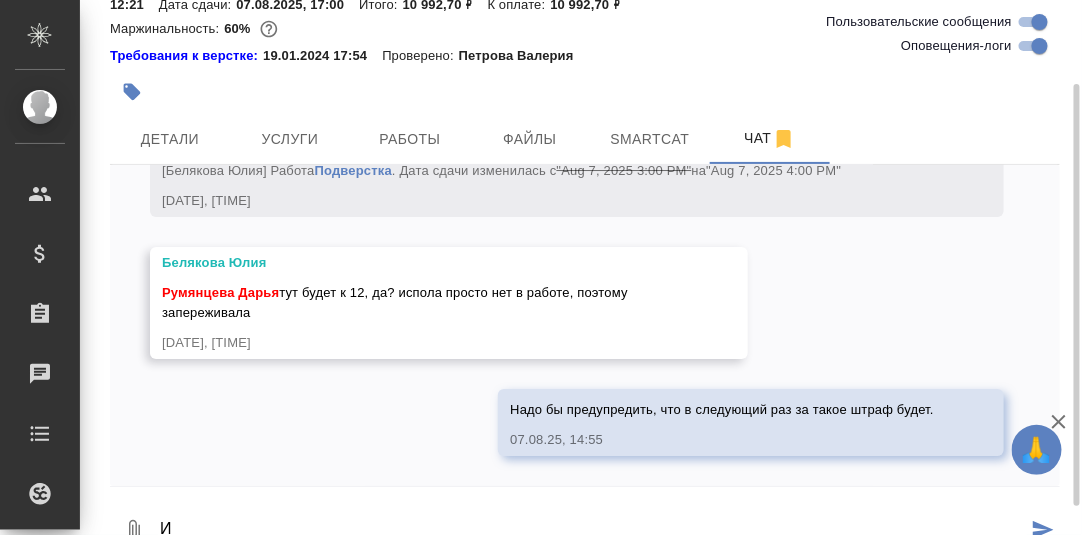 scroll, scrollTop: 102, scrollLeft: 0, axis: vertical 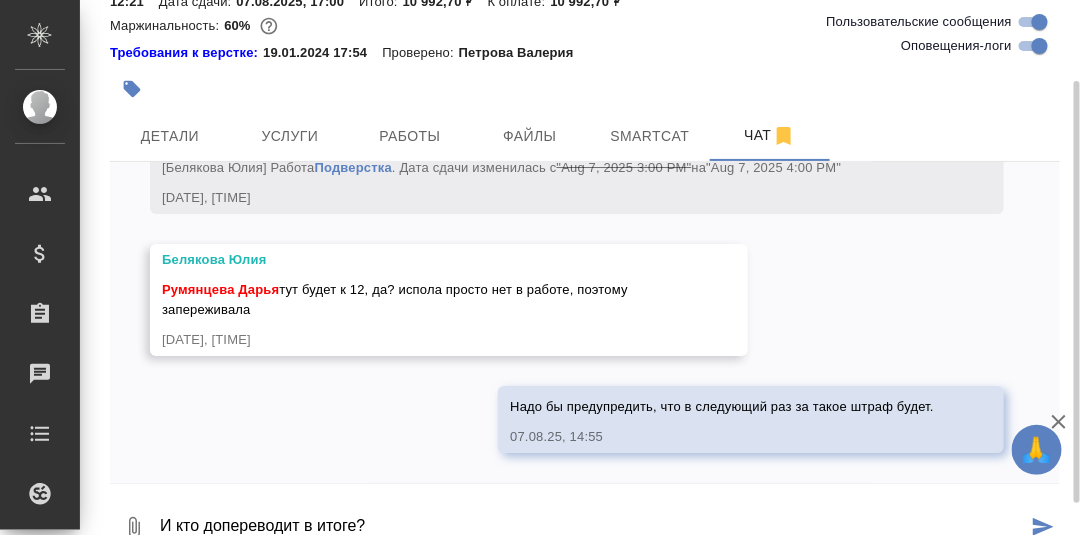 type on "И кто допереводит в итоге?" 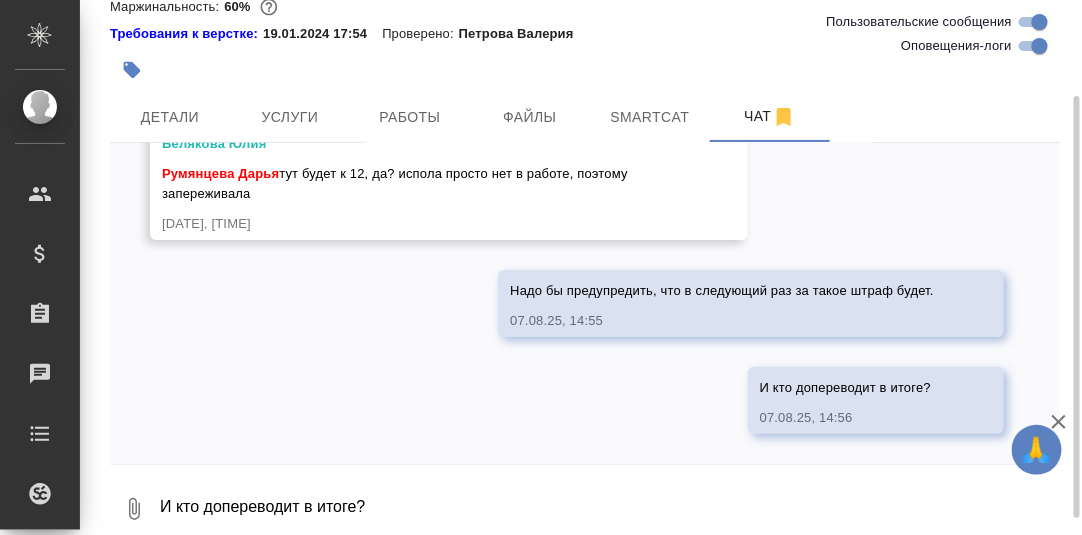 scroll, scrollTop: 9956, scrollLeft: 0, axis: vertical 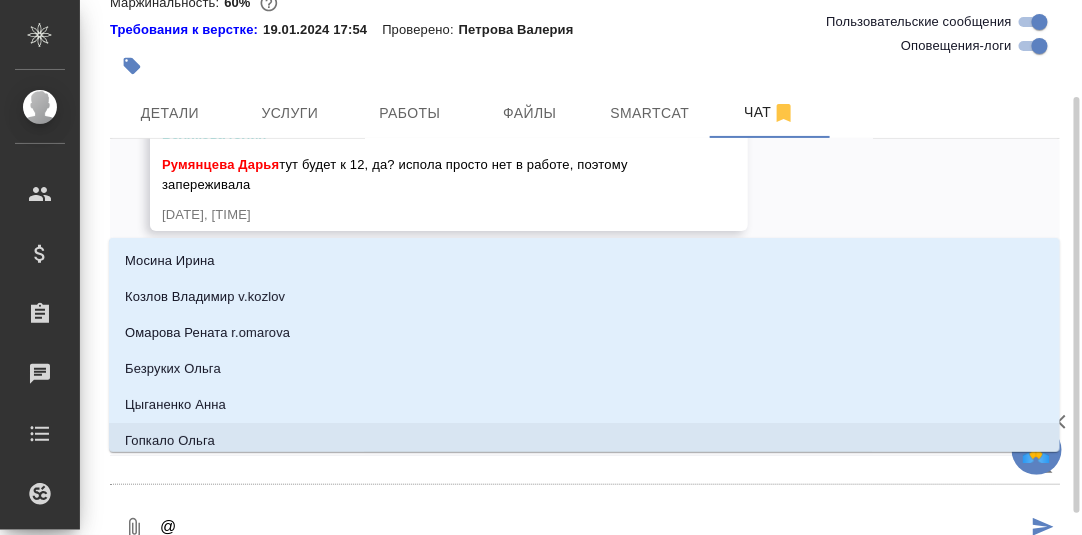 type on "@Б" 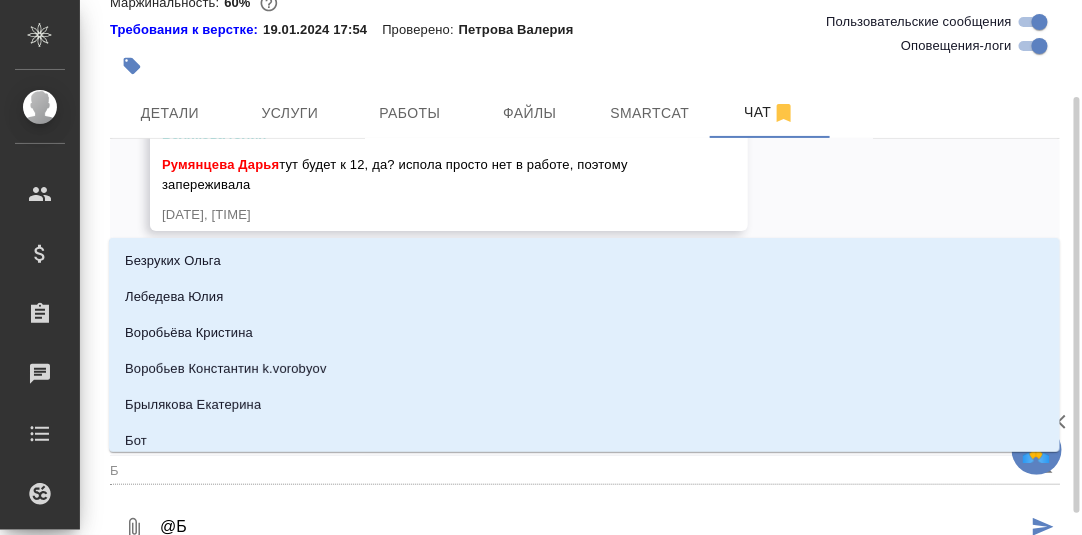 type on "@Бе" 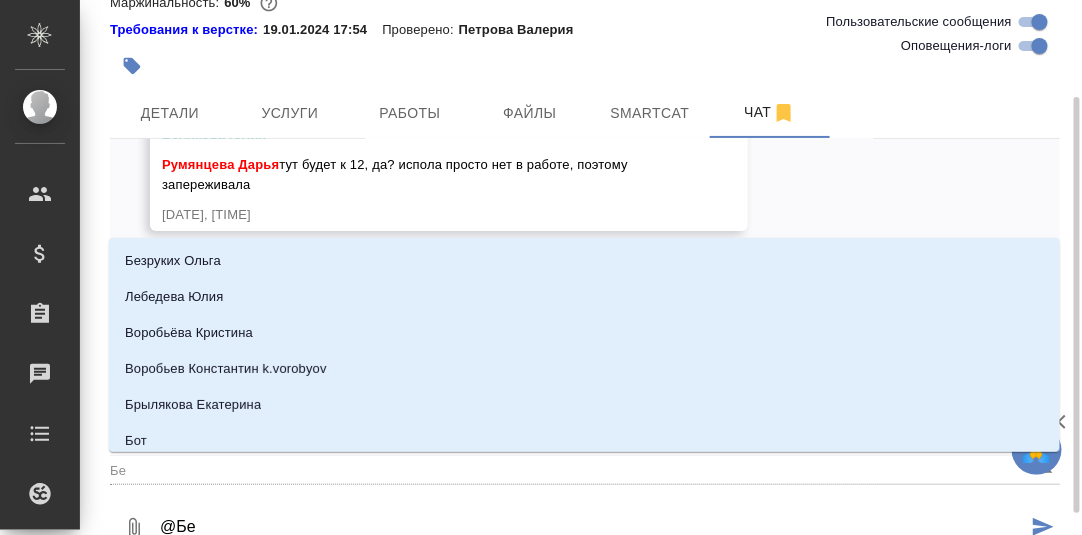 type on "@Бел" 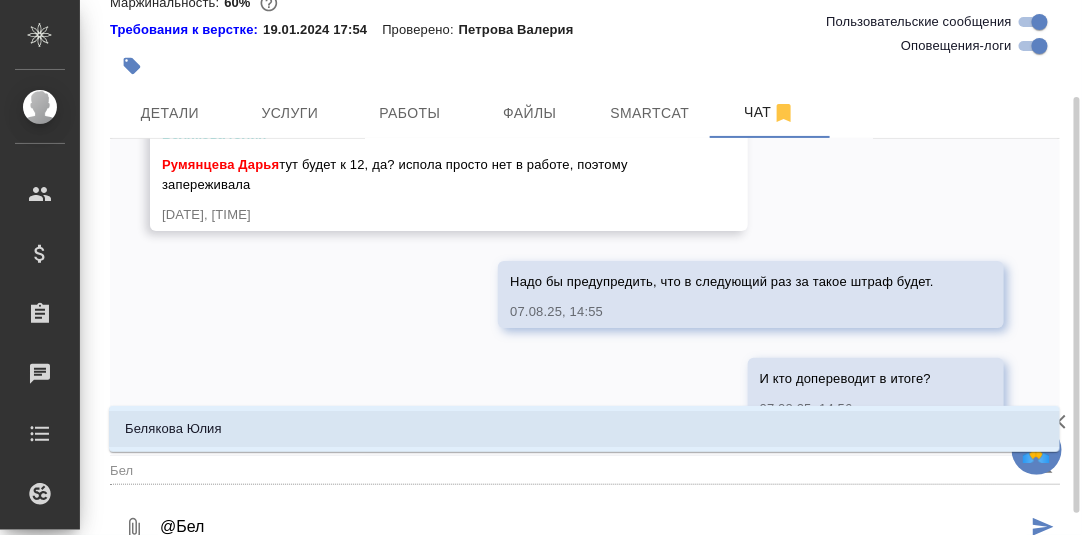 type on "@Беля" 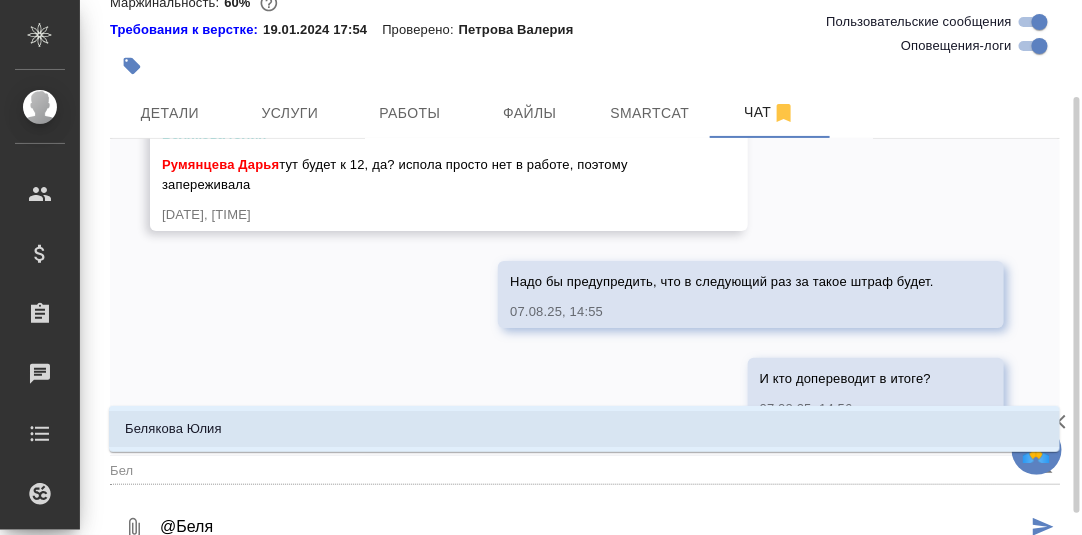 type on "Беля" 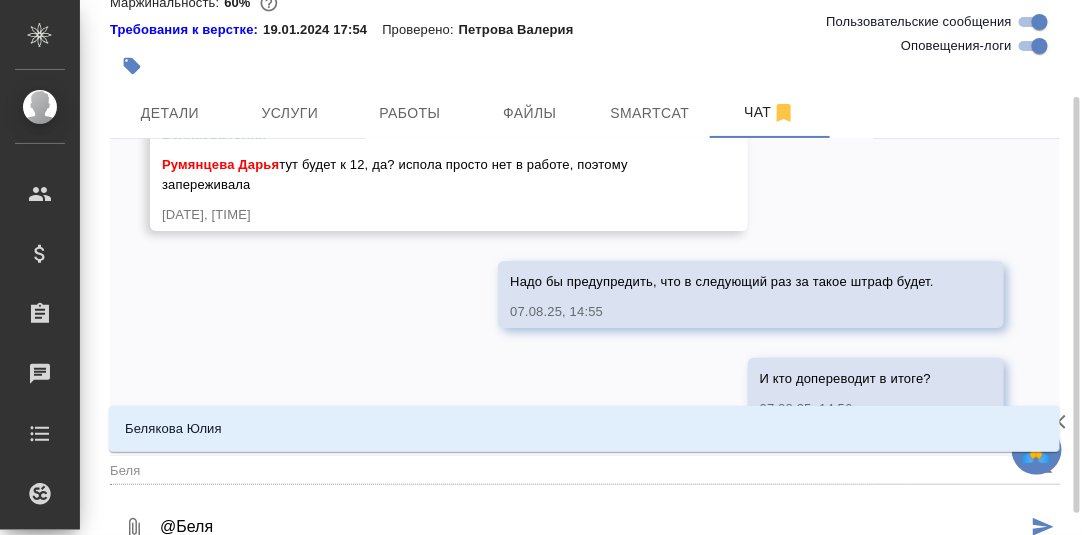 type on "@[LAST]" 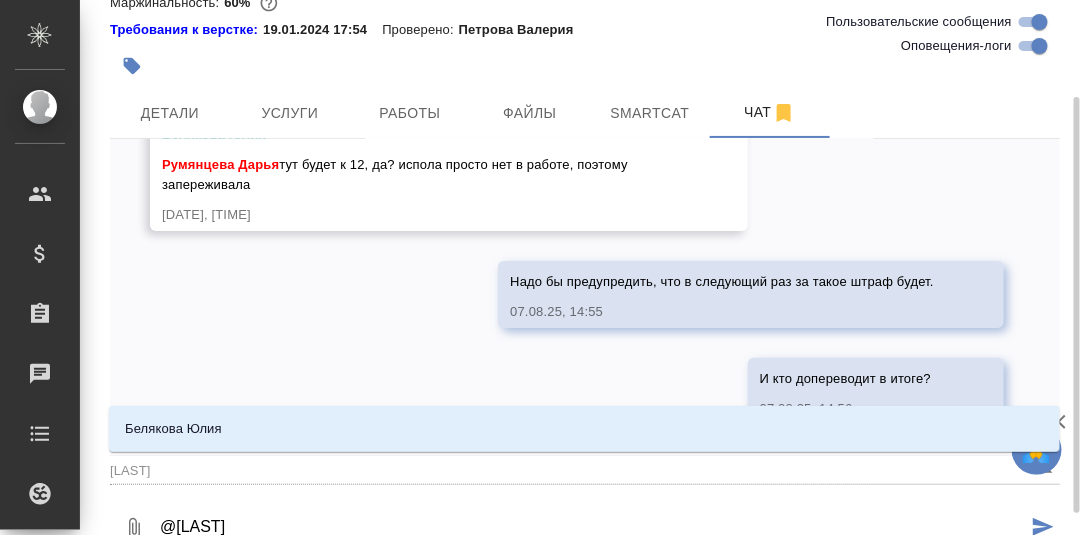 type on "@[LAST]" 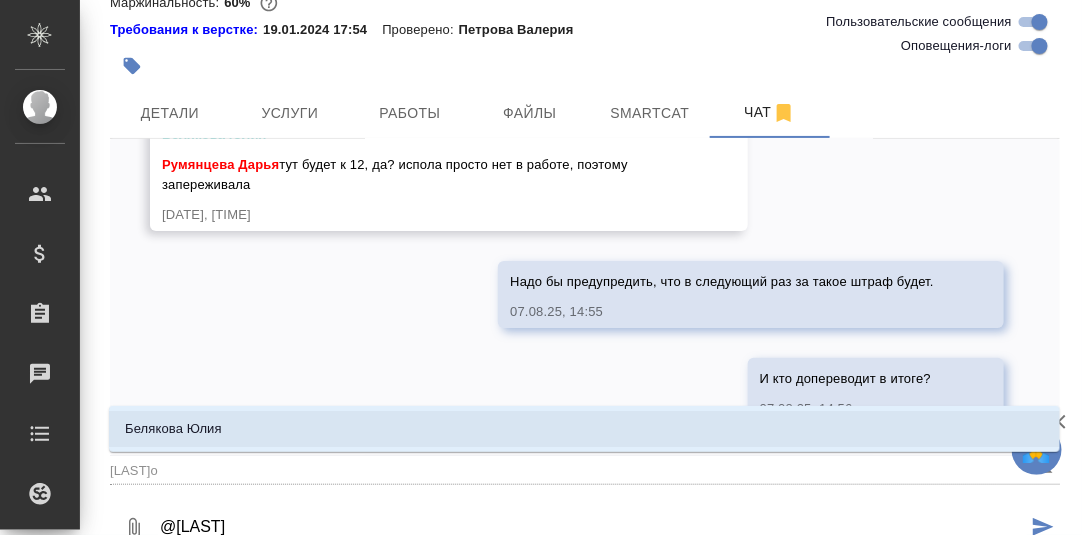 click on "Белякова Юлия" at bounding box center [173, 429] 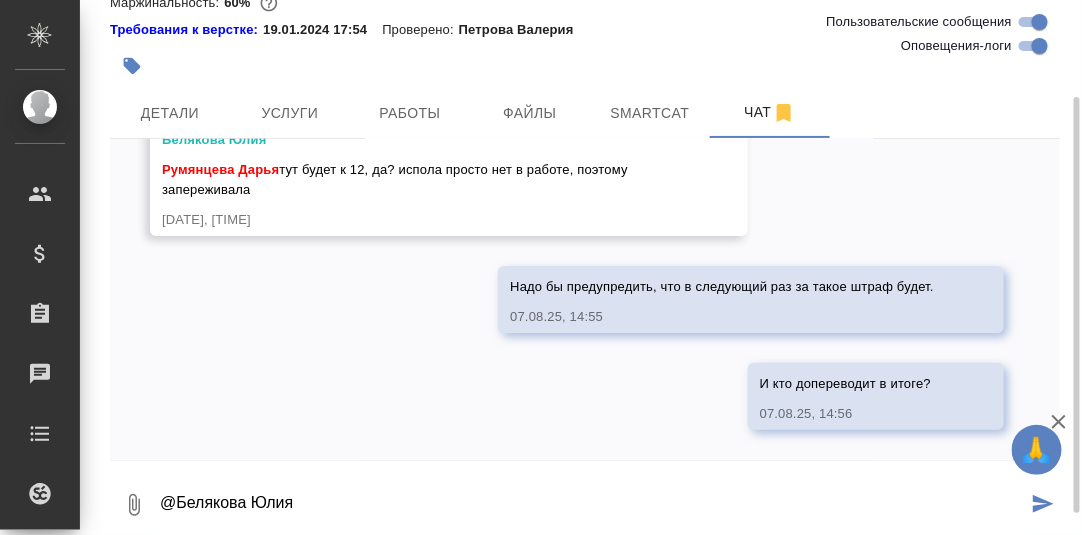 type on "@Белякова Юлия" 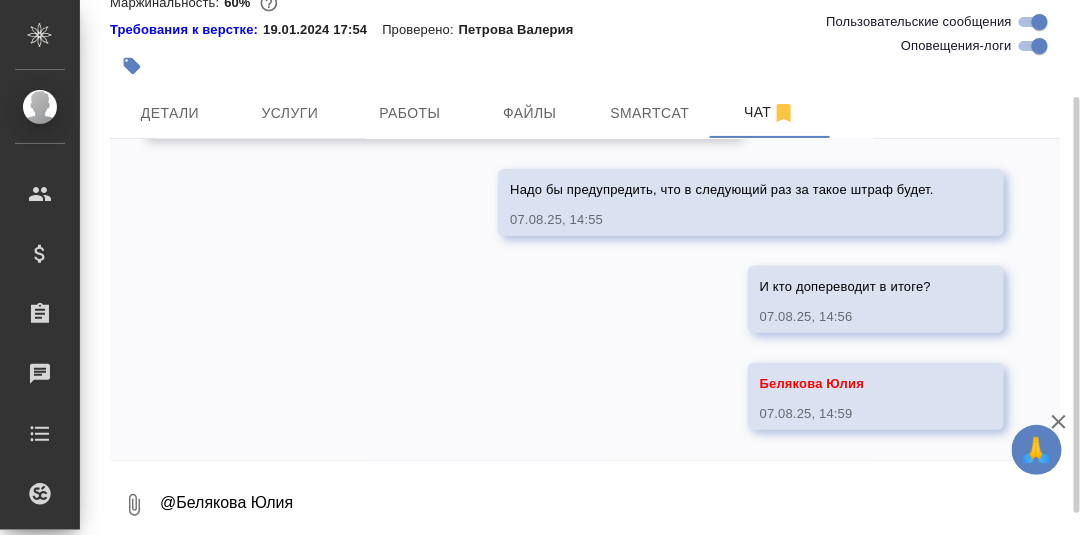 scroll, scrollTop: 10053, scrollLeft: 0, axis: vertical 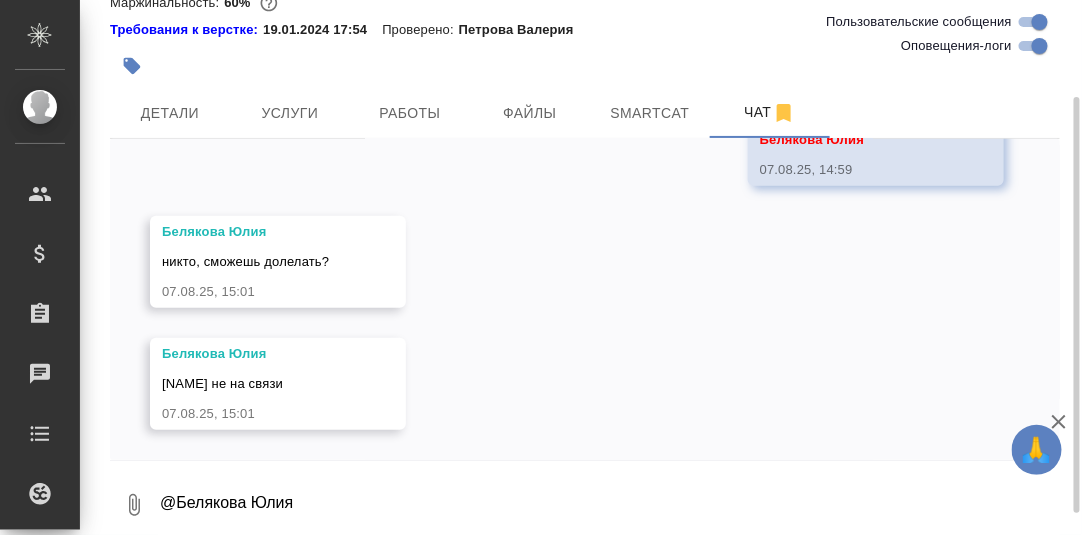 click on "@Белякова Юлия" at bounding box center (609, 505) 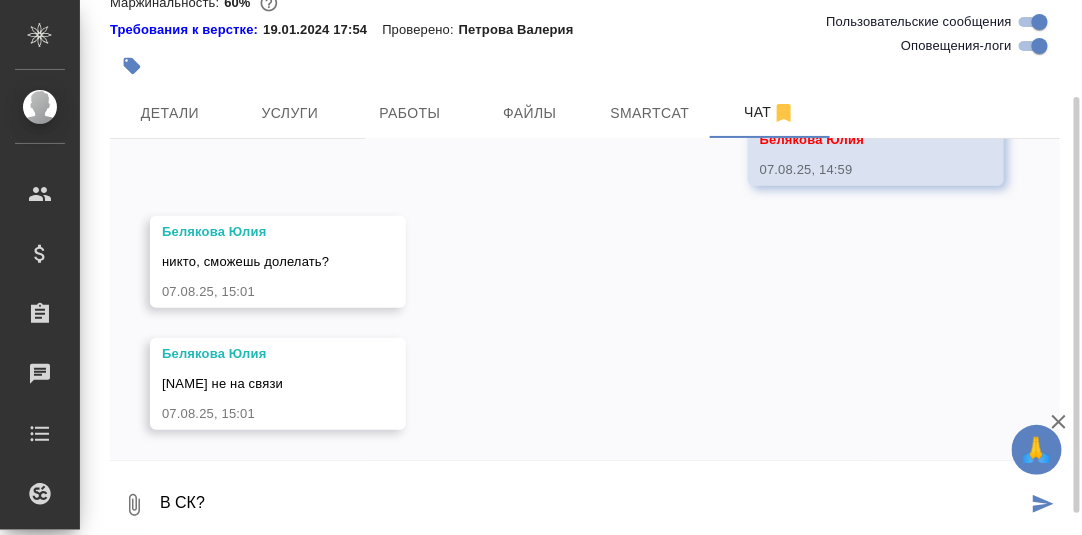 type on "В СК?" 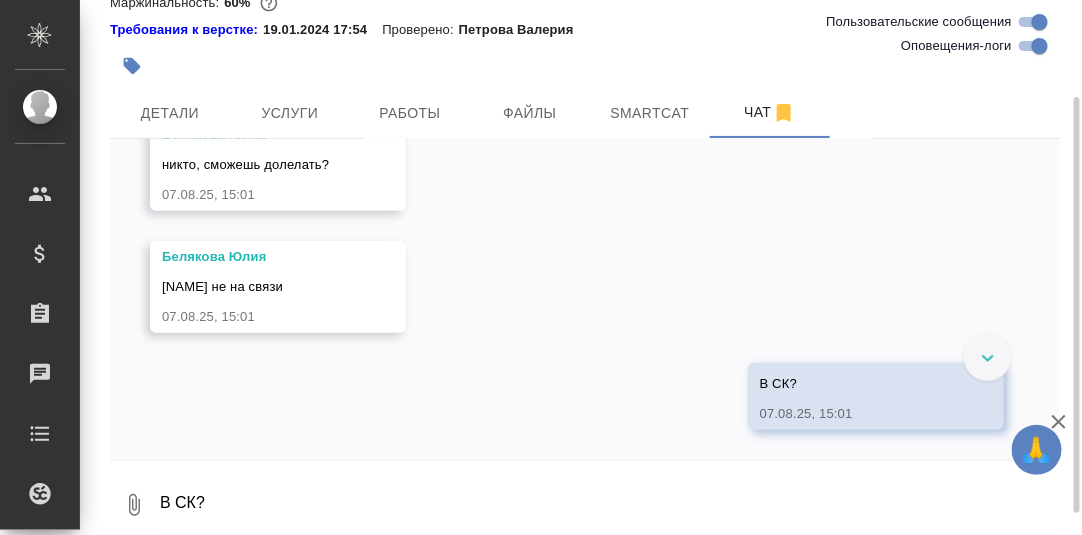 scroll, scrollTop: 10394, scrollLeft: 0, axis: vertical 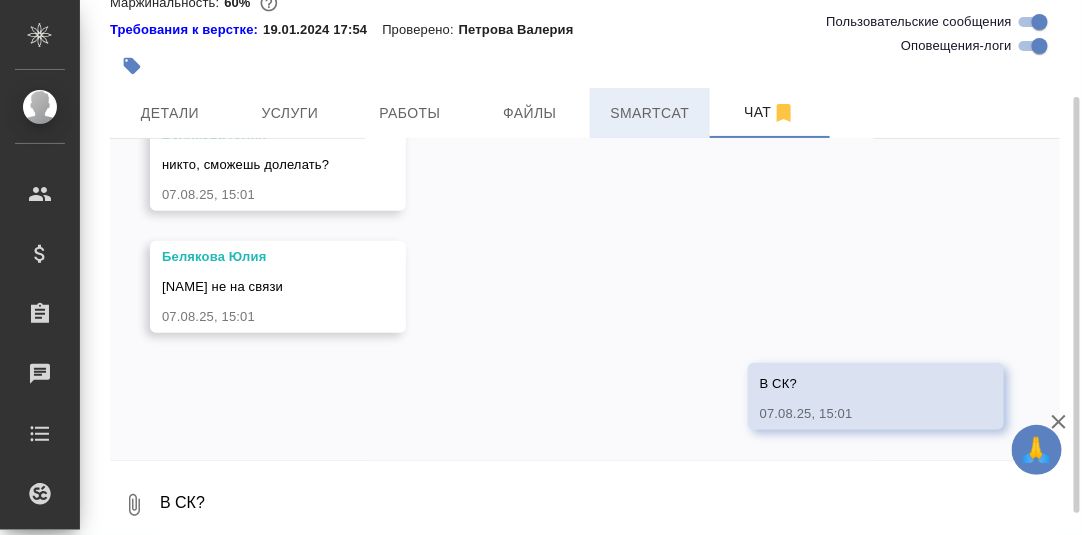 click on "Smartcat" at bounding box center (650, 113) 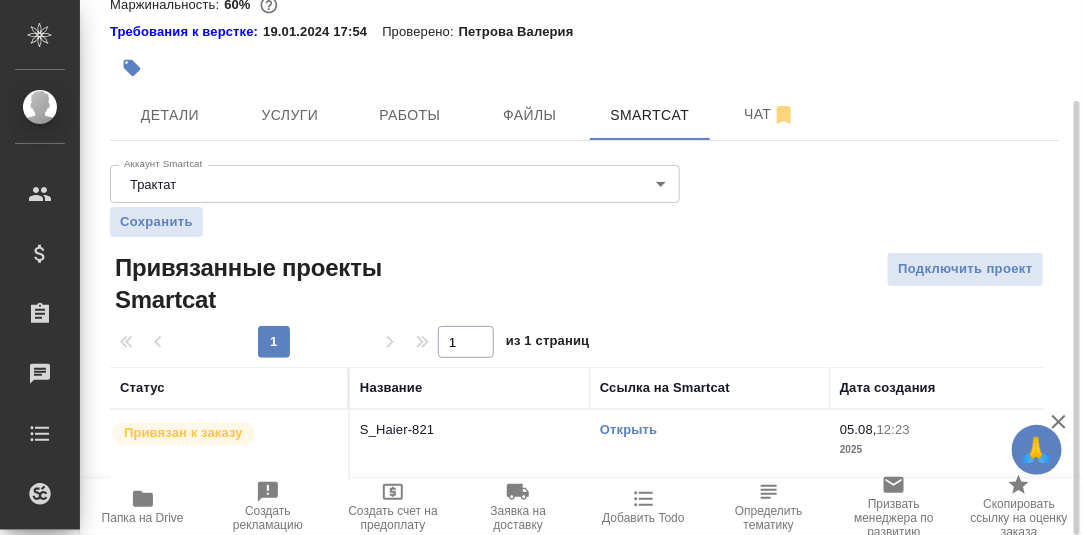 scroll, scrollTop: 133, scrollLeft: 0, axis: vertical 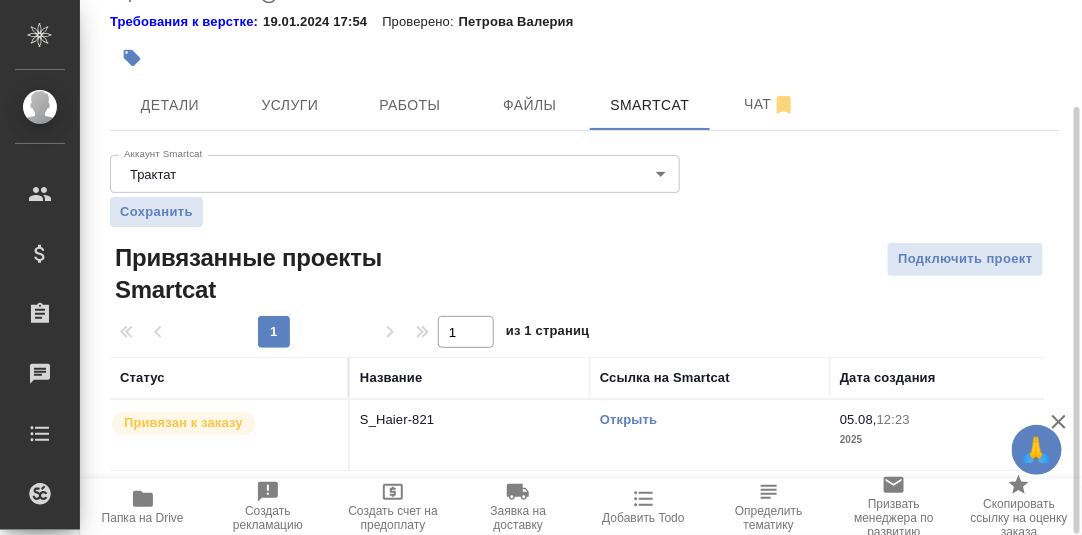 click on "Открыть" at bounding box center [628, 419] 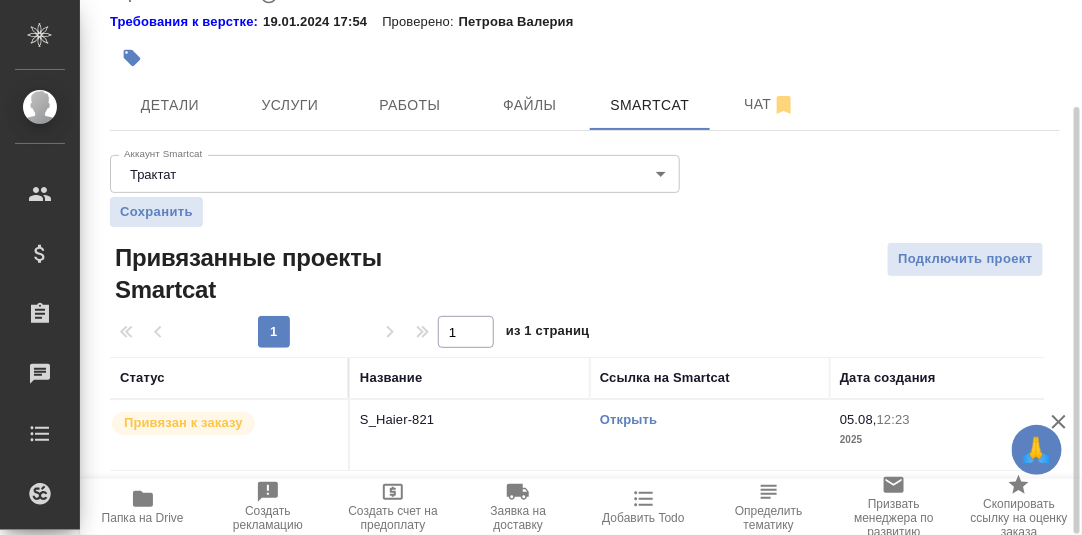 click 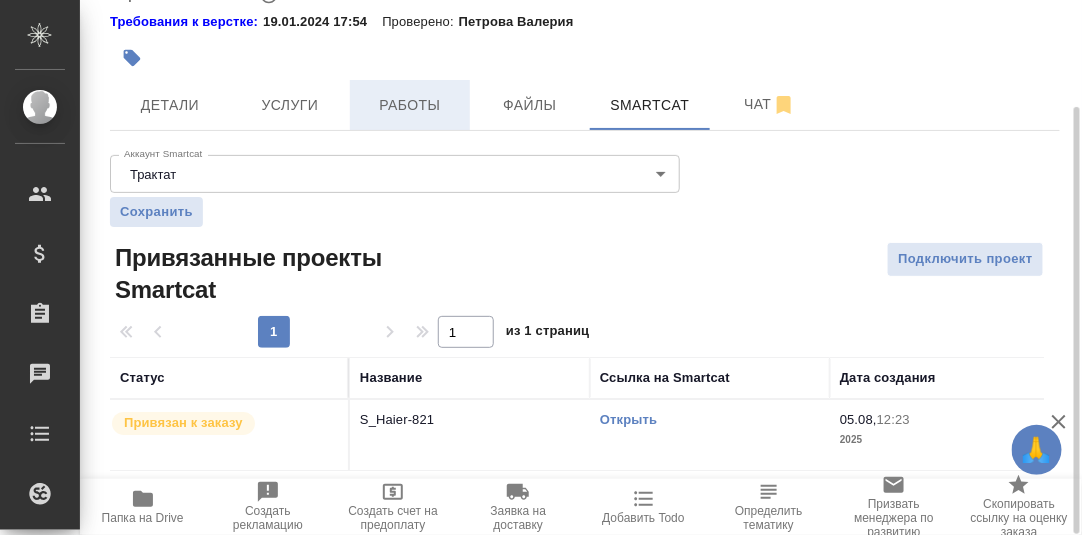 click on "Работы" at bounding box center [410, 105] 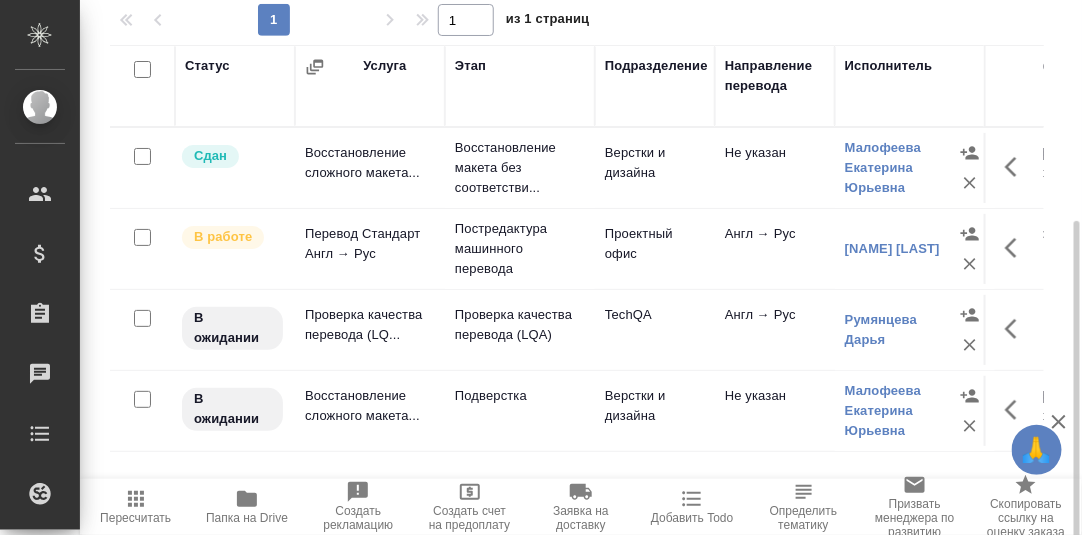 scroll, scrollTop: 344, scrollLeft: 0, axis: vertical 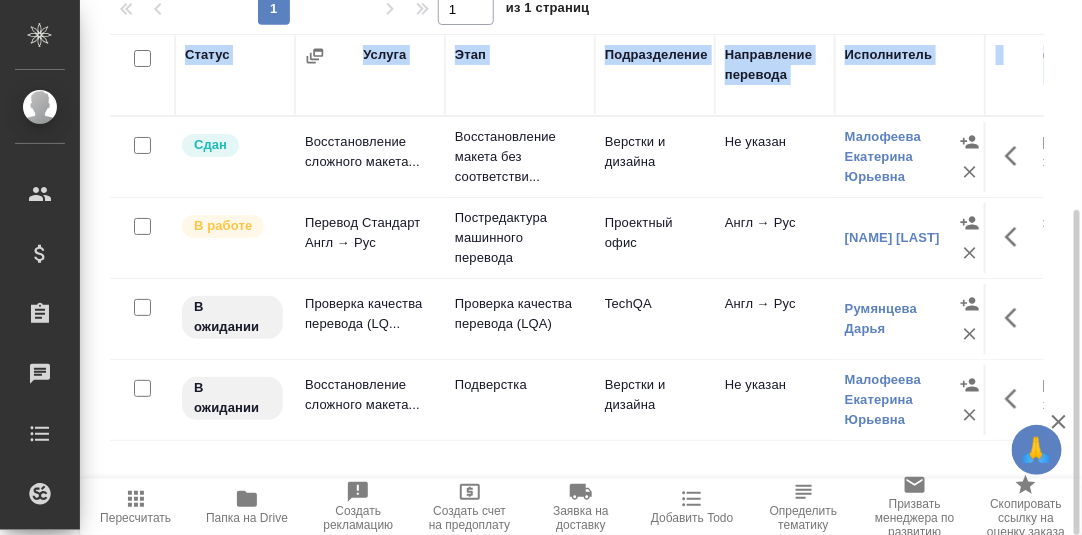 drag, startPoint x: 435, startPoint y: 466, endPoint x: 552, endPoint y: 479, distance: 117.72001 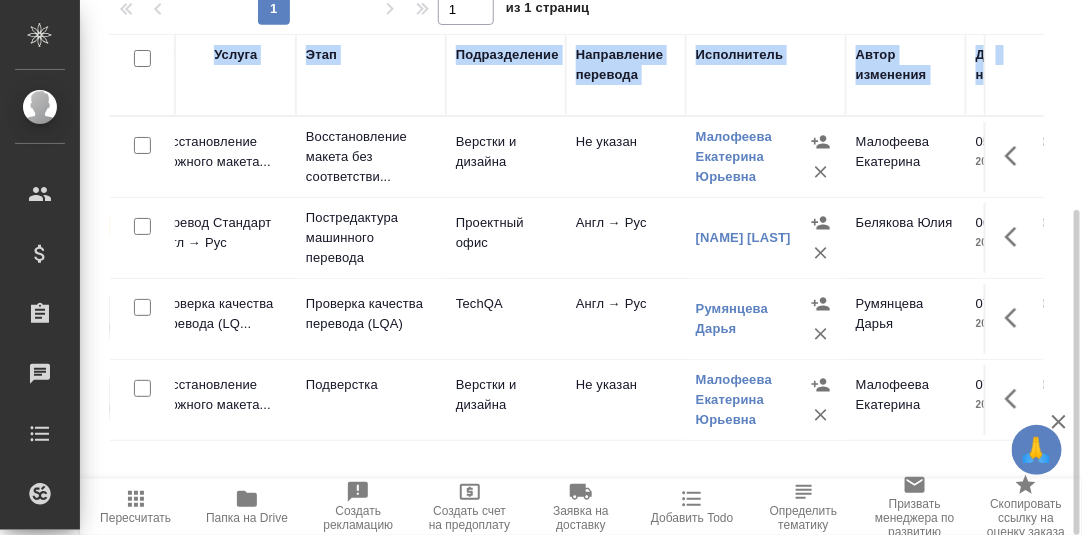 scroll, scrollTop: 0, scrollLeft: 0, axis: both 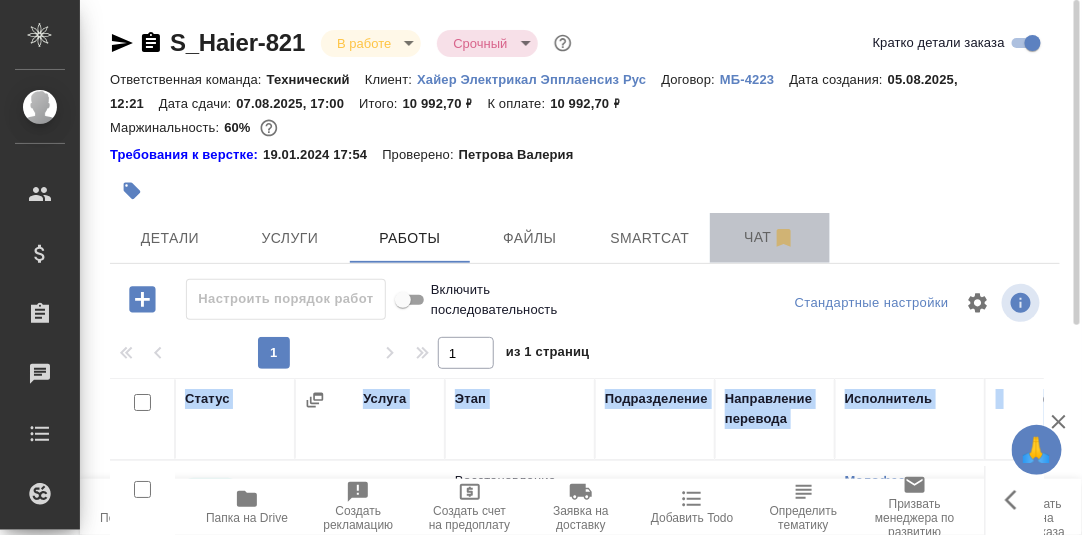 click on "Чат" at bounding box center [770, 237] 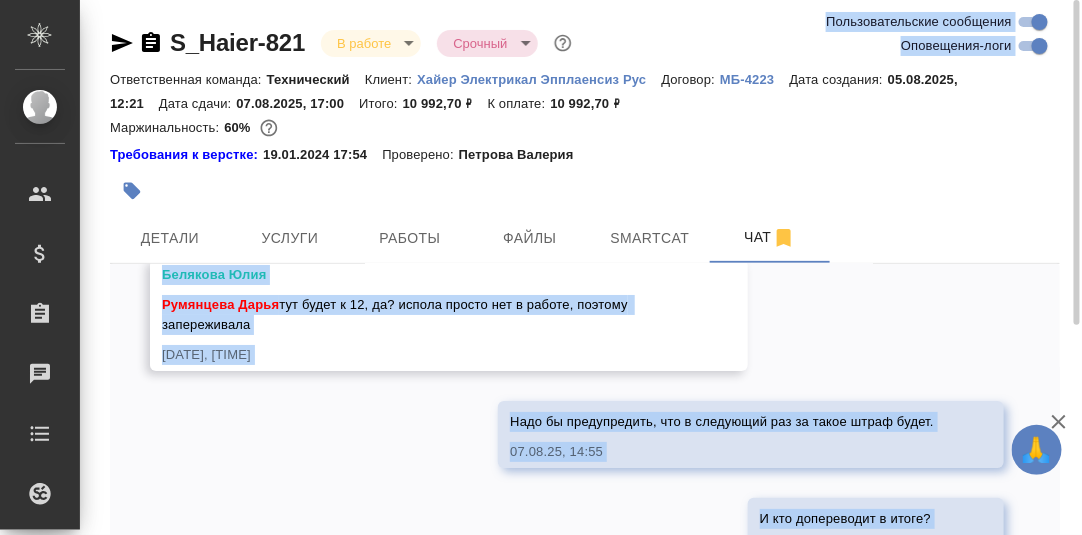 scroll, scrollTop: 10394, scrollLeft: 0, axis: vertical 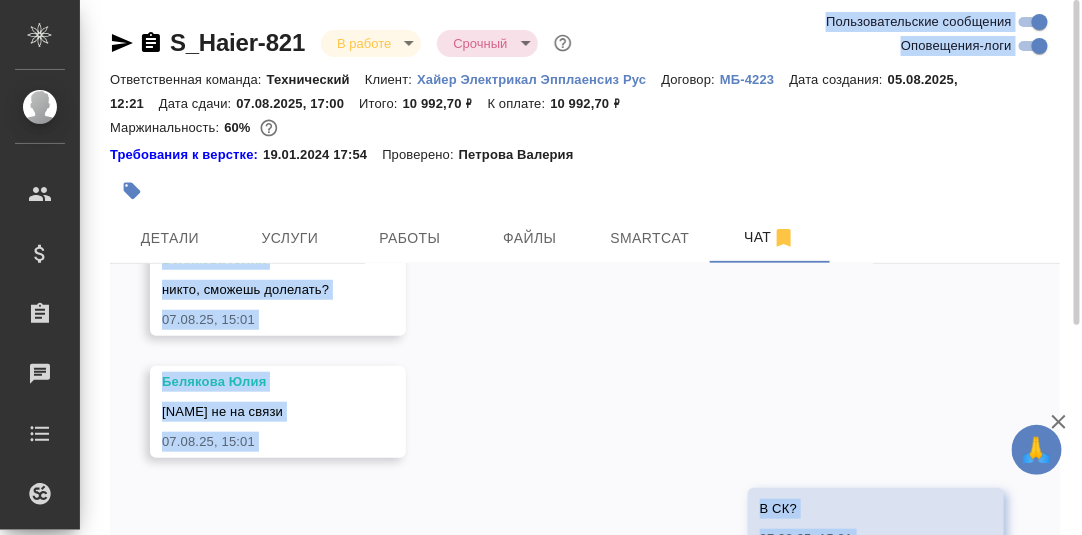 click on "05.08, вторник ([LAST] [LAST]) Клиент оставил комментарий:   "<https://drive.awatera.com/s/tJYiNLcpyEtgmk4" 05.08.25, 12:21 ([LAST] [LAST]) Добавлены комментарии для ПМ/исполнителей:    "Какие условия перевода на русский приложенного файла, пока делаем только перевод, далее скорее всего потребуется и казахский + верстка." 05.08.25, 12:21 ([LAST] [LAST]) Статус заказа изменен на  "ТЗ" 05.08.25, 12:22 ([LAST] [LAST]) Задана общая тематика:   Техника 05.08.25, 12:22 Задана тематика:   Промышленное оборудование 05.08.25, 12:22 Статистика из Smartcat автоматически загружена в услугу  05.08.25, 12:25 S_Haier-821 05.08.25, 12:25" at bounding box center (585, 424) 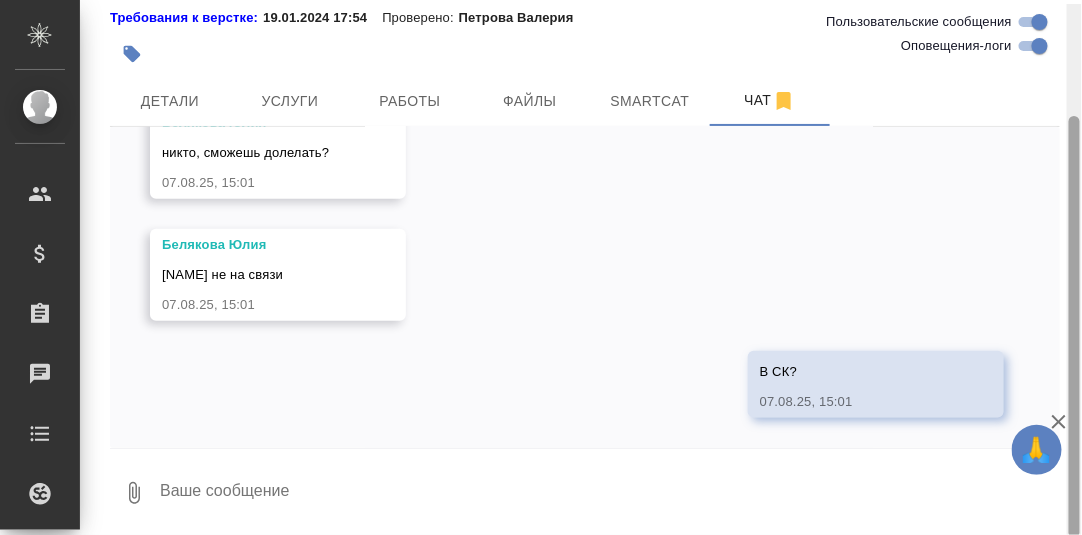 scroll, scrollTop: 141, scrollLeft: 0, axis: vertical 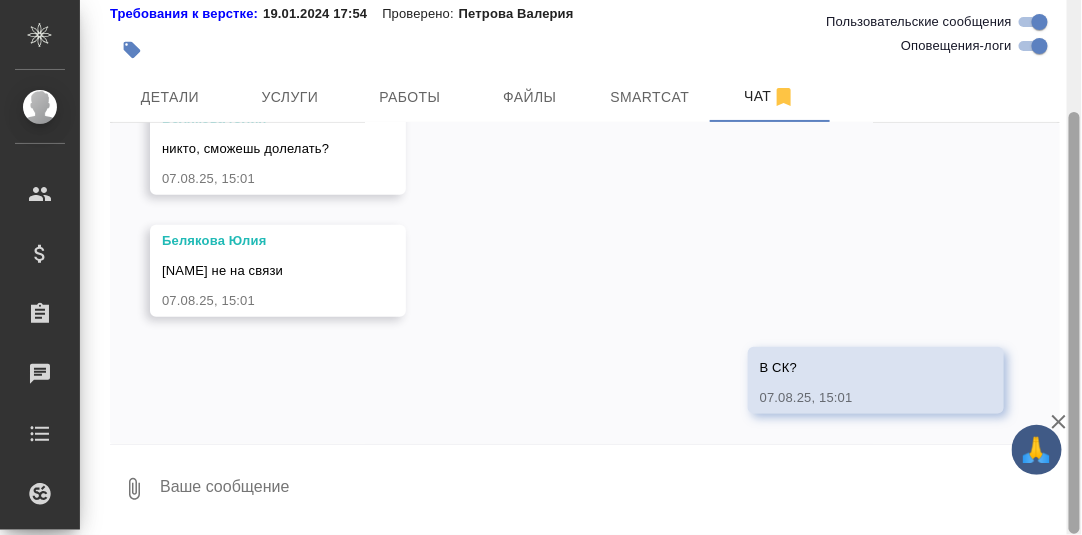 drag, startPoint x: 1072, startPoint y: 248, endPoint x: 1022, endPoint y: 459, distance: 216.84326 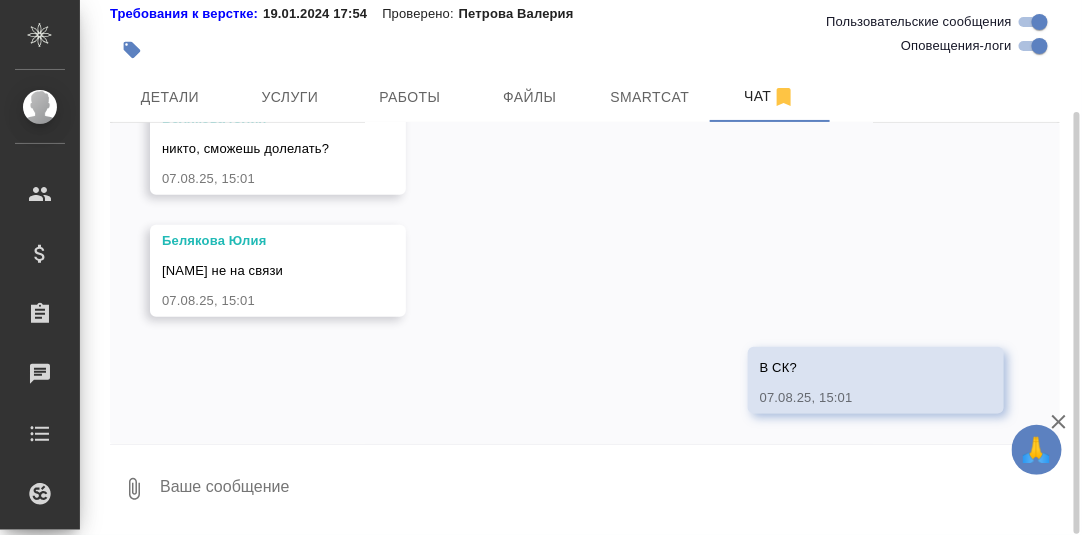 click at bounding box center (609, 489) 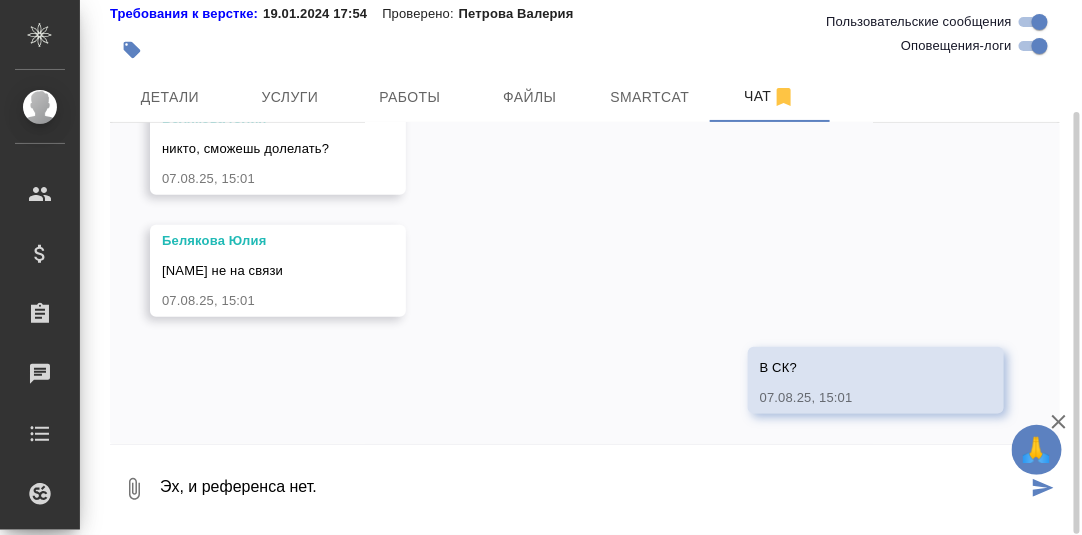 type on "Эх, и референса нет." 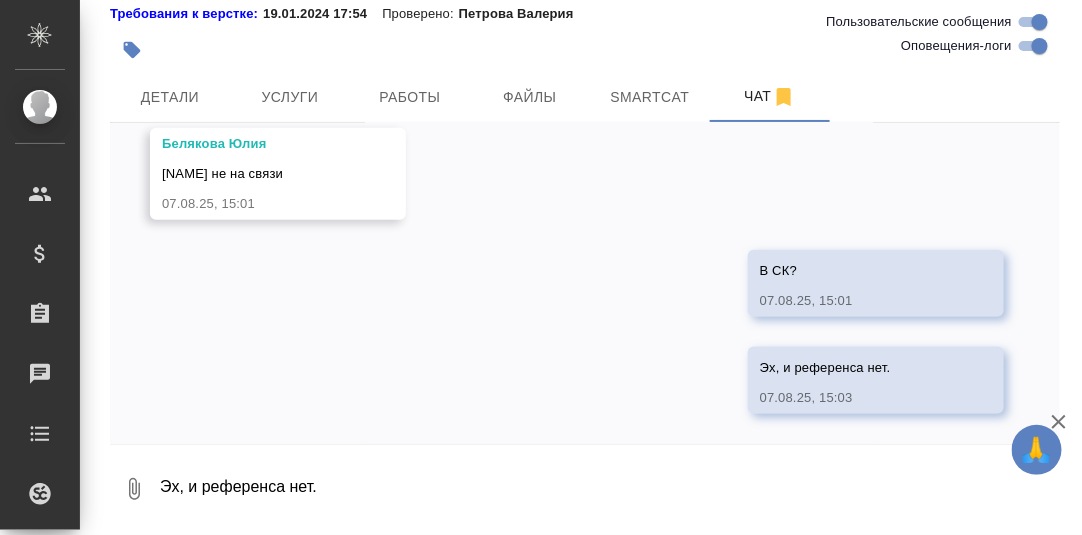 scroll, scrollTop: 10511, scrollLeft: 0, axis: vertical 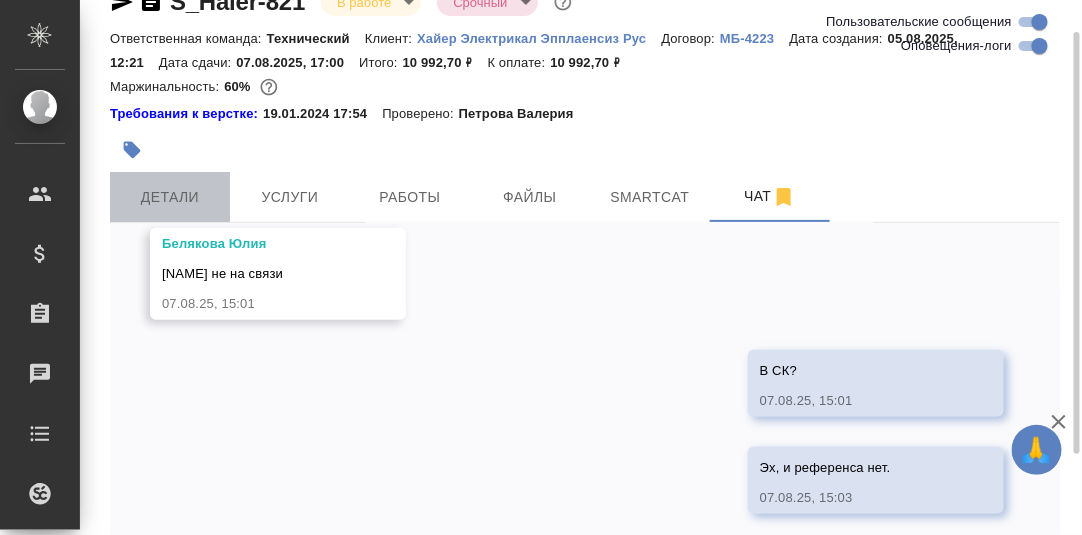 click on "Детали" at bounding box center (170, 197) 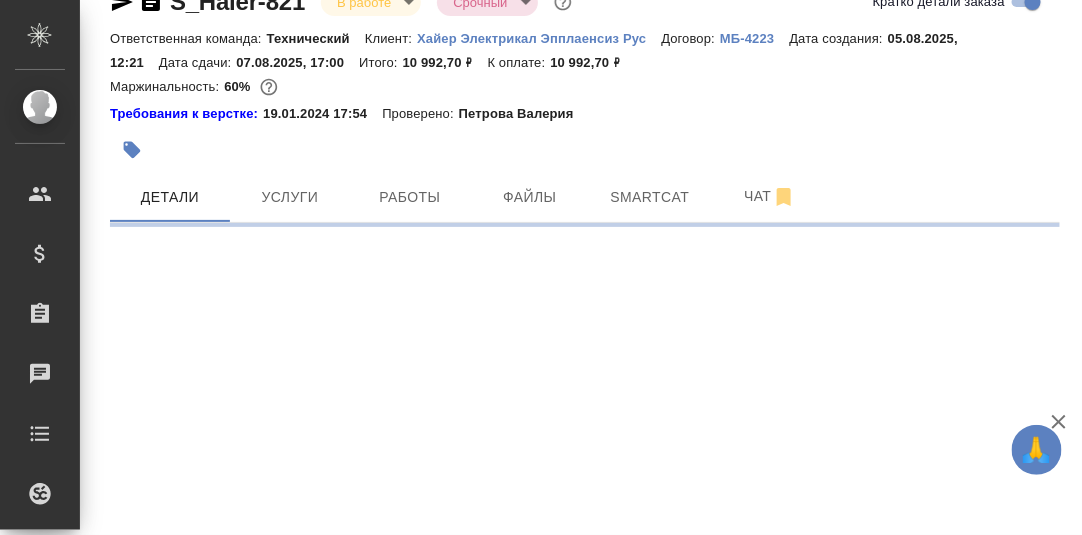 select on "RU" 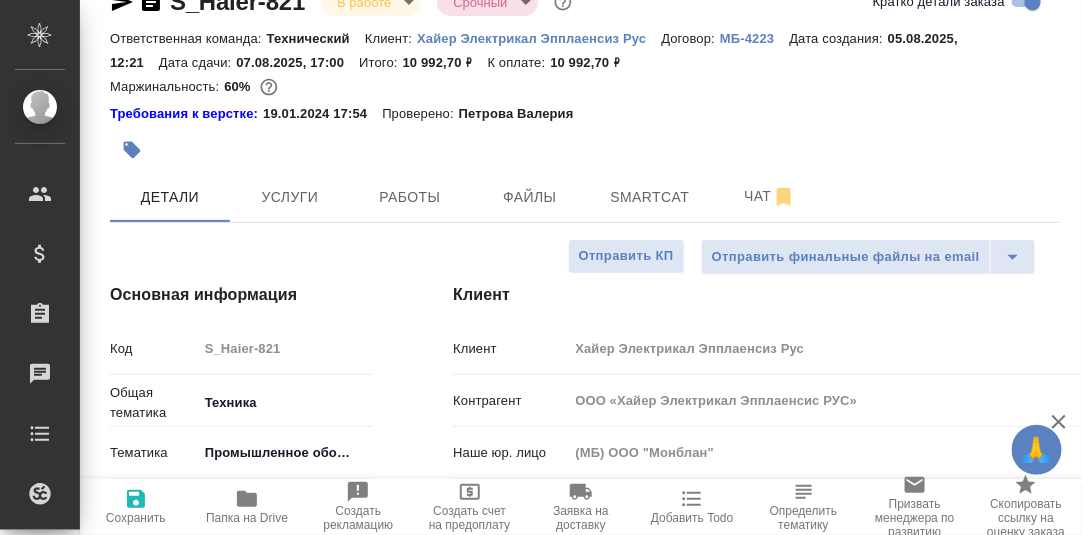 type on "x" 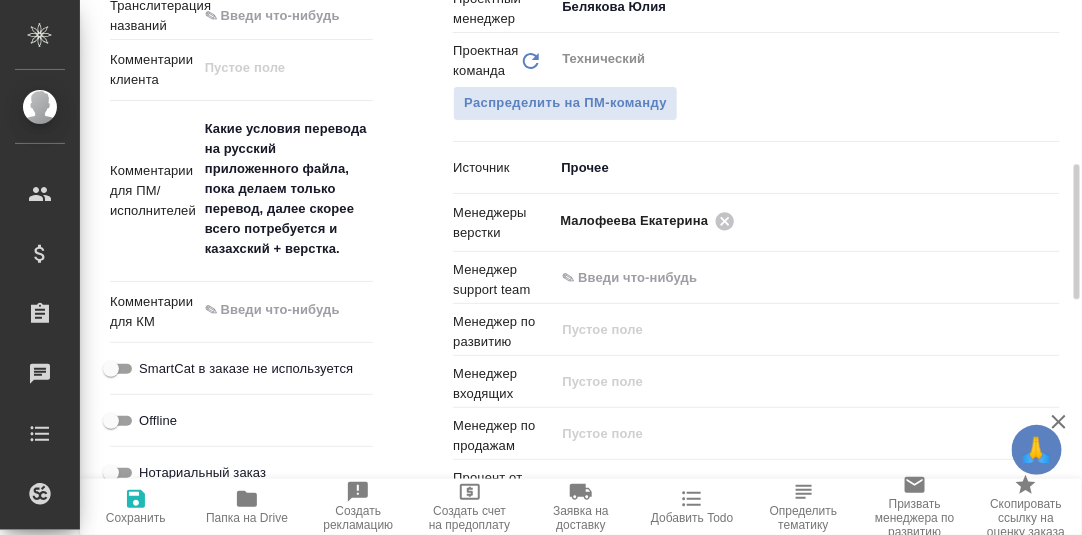 scroll, scrollTop: 740, scrollLeft: 0, axis: vertical 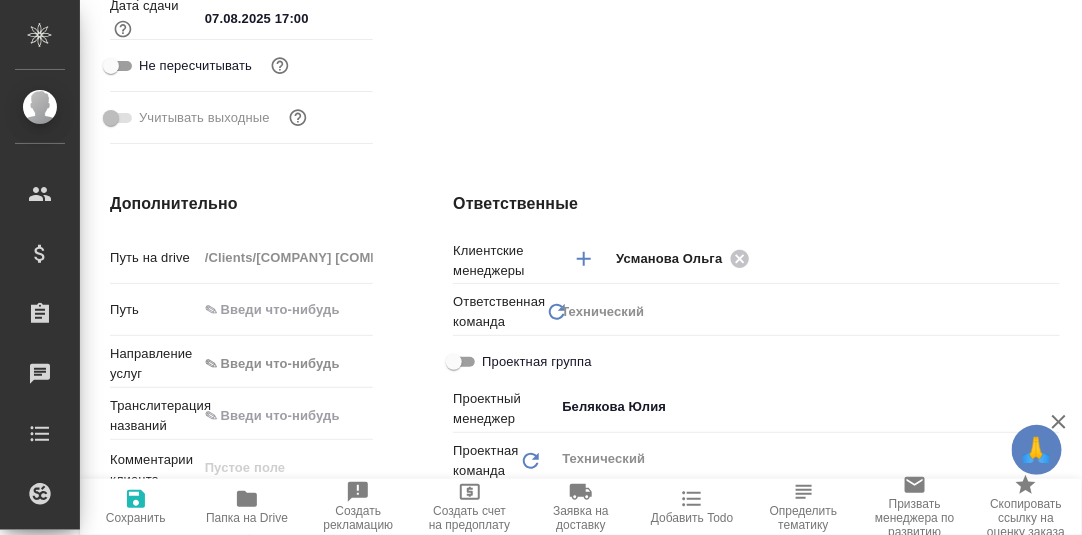 type on "x" 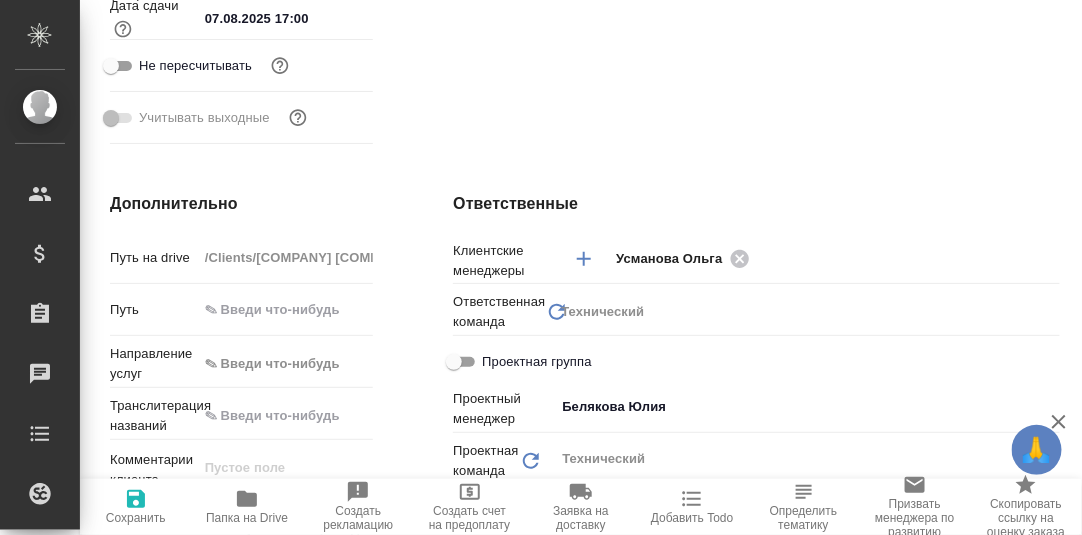 type on "x" 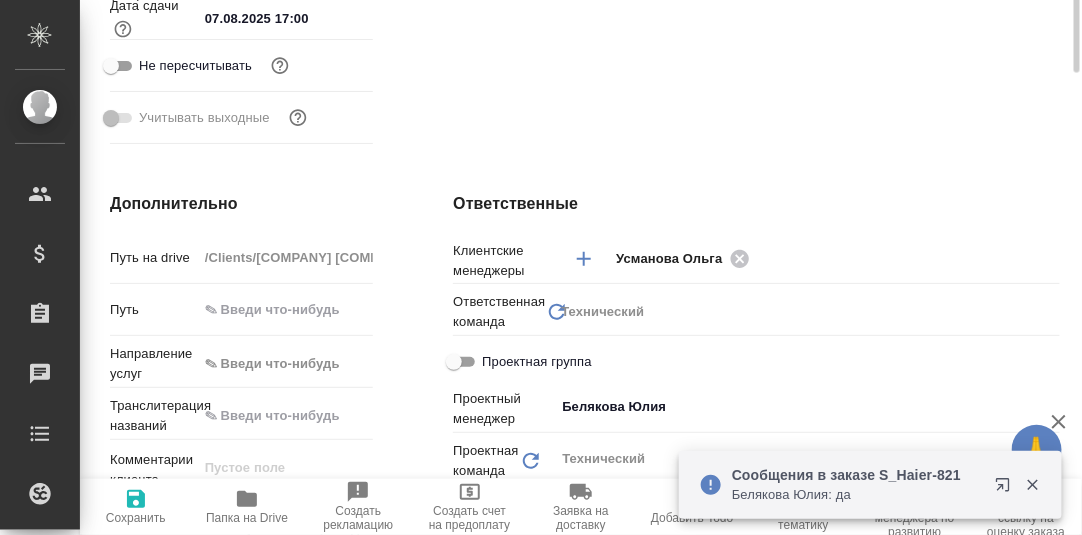 scroll, scrollTop: 241, scrollLeft: 0, axis: vertical 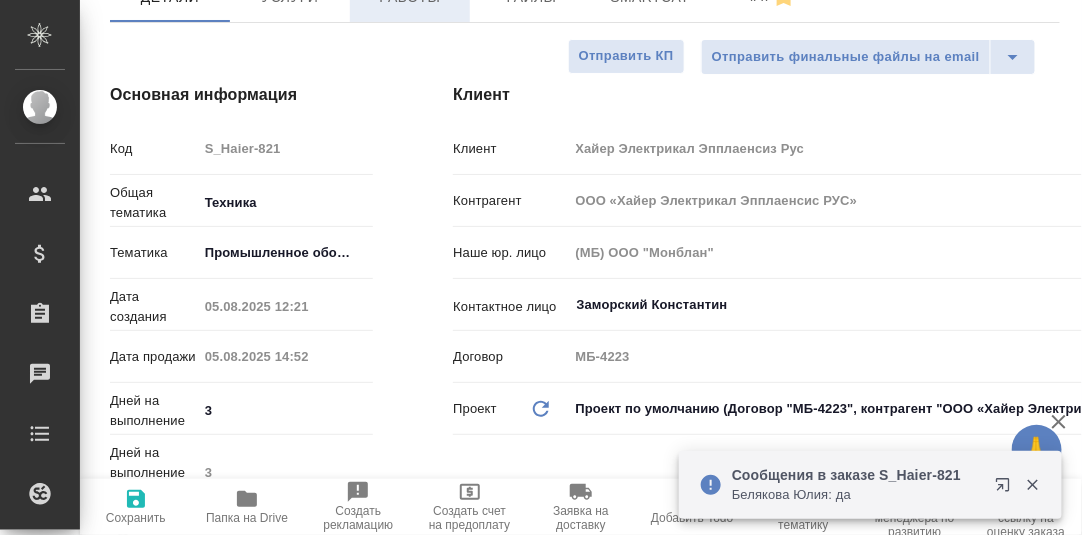 type on "x" 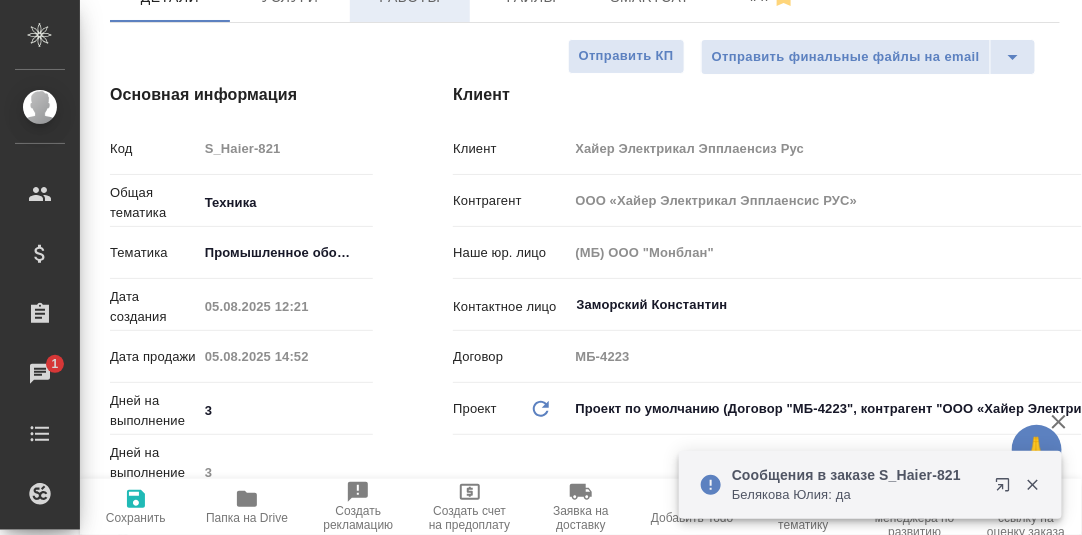 type on "x" 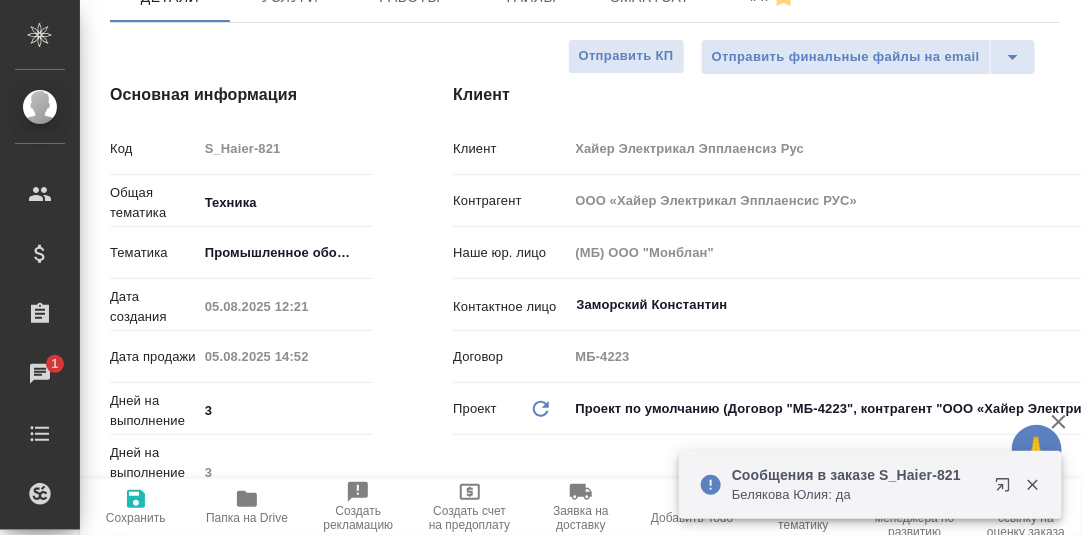scroll, scrollTop: 0, scrollLeft: 0, axis: both 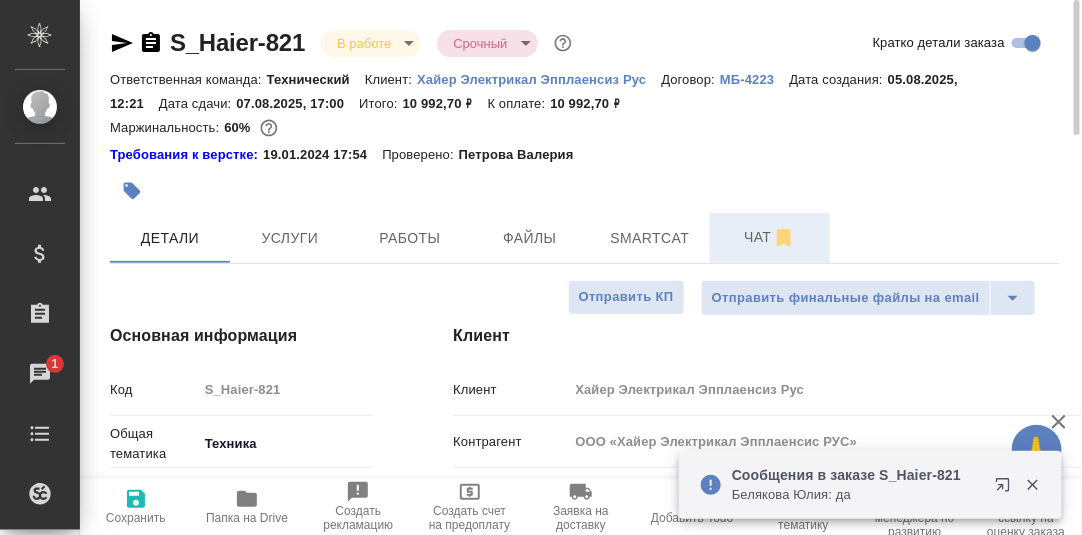 click on "Чат" at bounding box center (770, 237) 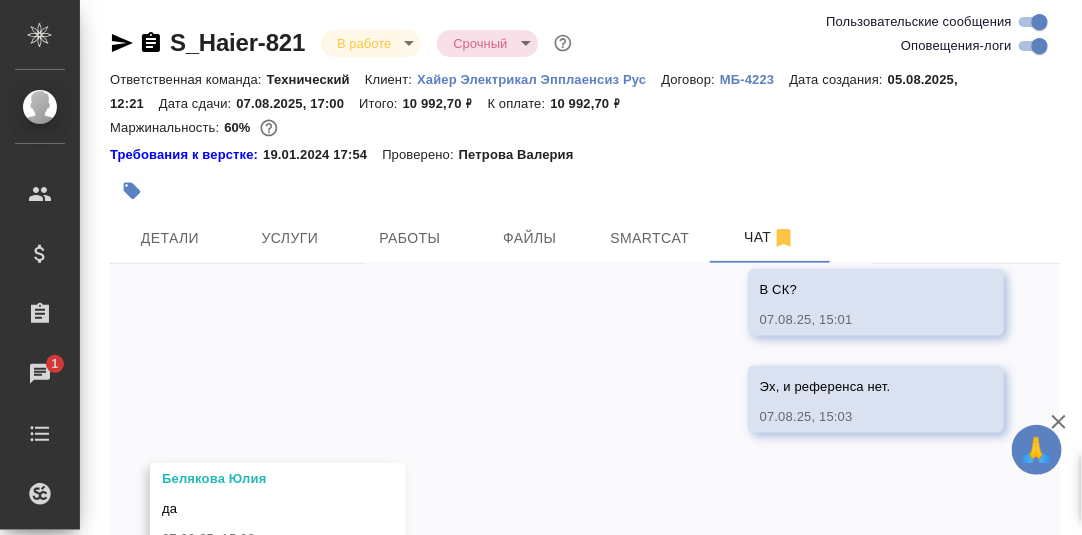 scroll, scrollTop: 10633, scrollLeft: 0, axis: vertical 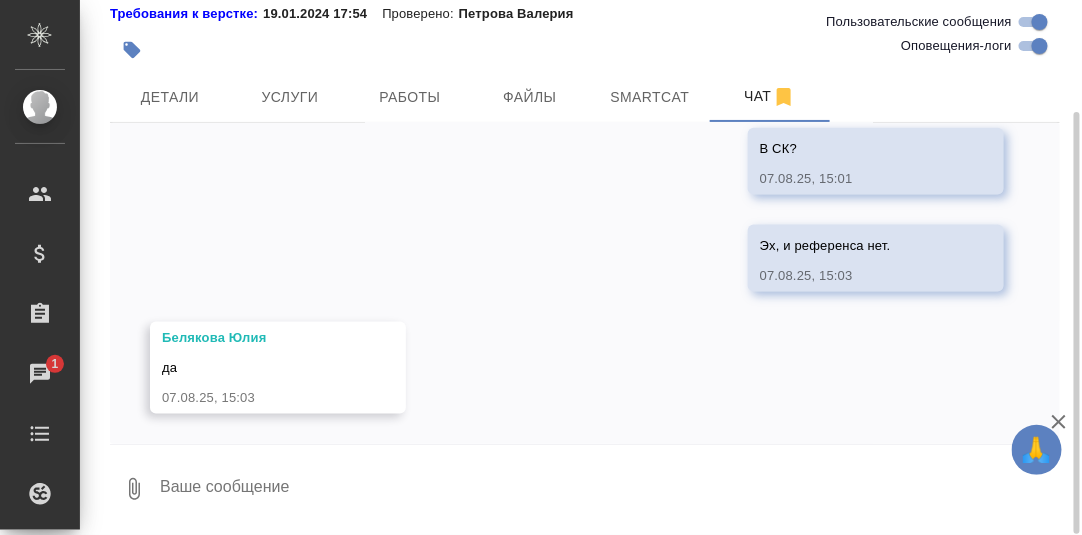 click at bounding box center [609, 489] 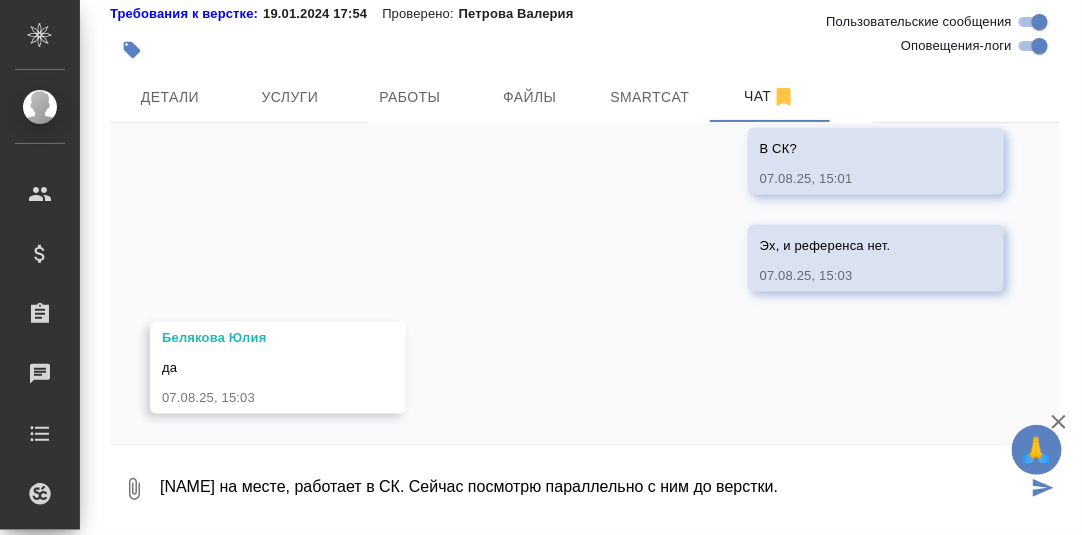 type on "[NAME] на месте, работает в СК. Сейчас посмотрю параллельно с ним до верстки." 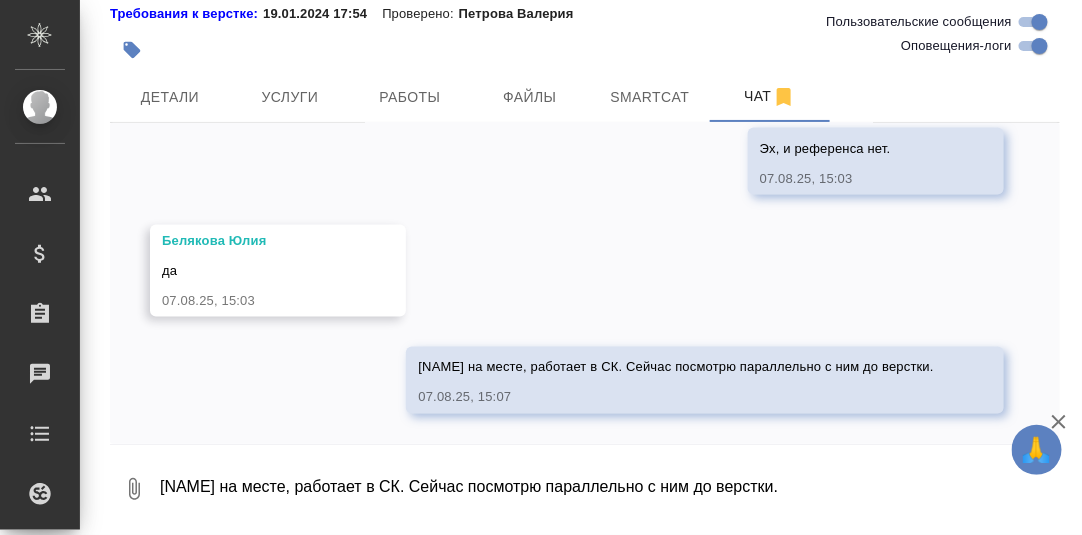 scroll, scrollTop: 10750, scrollLeft: 0, axis: vertical 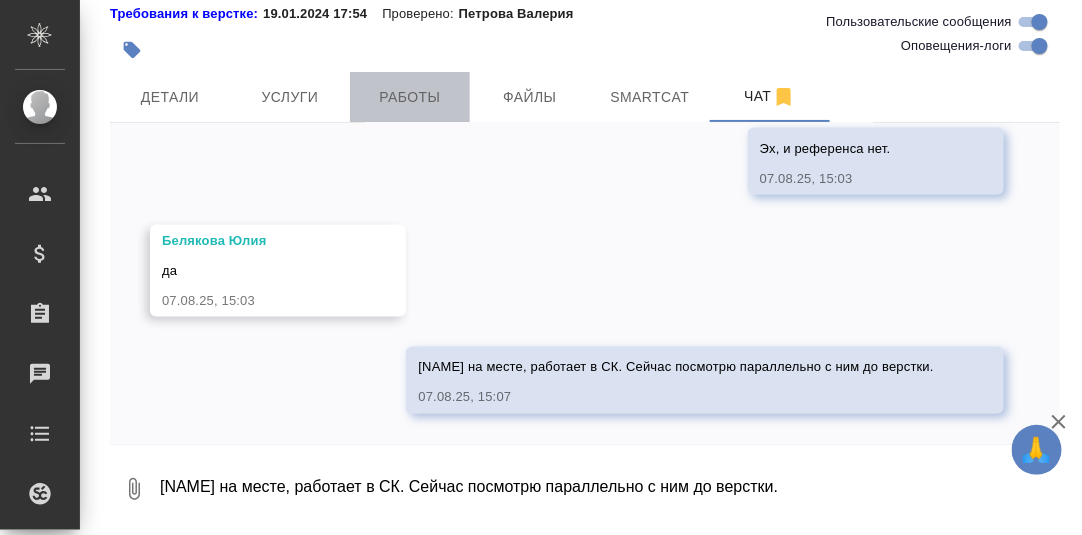 click on "Работы" at bounding box center (410, 97) 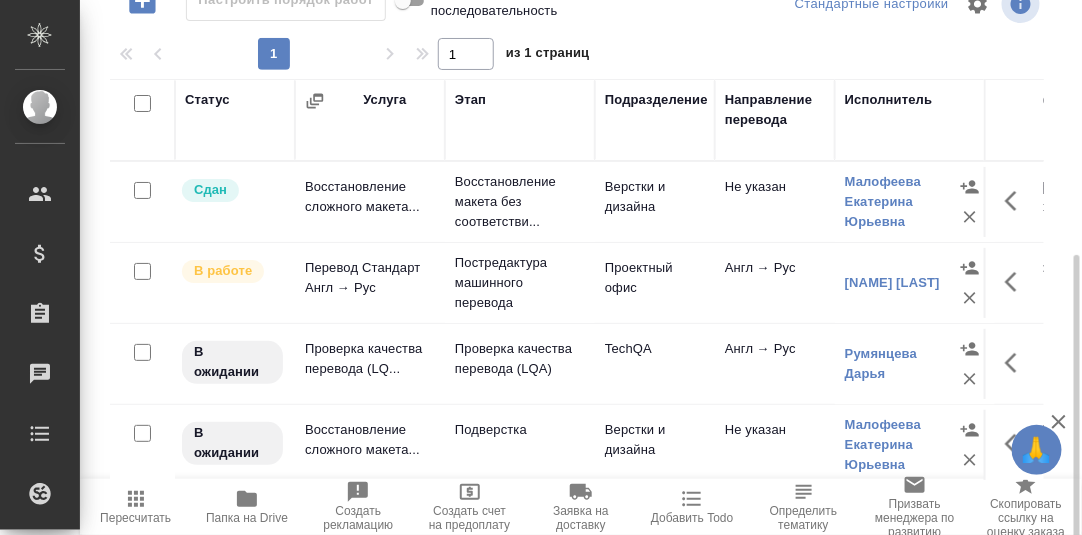 scroll, scrollTop: 344, scrollLeft: 0, axis: vertical 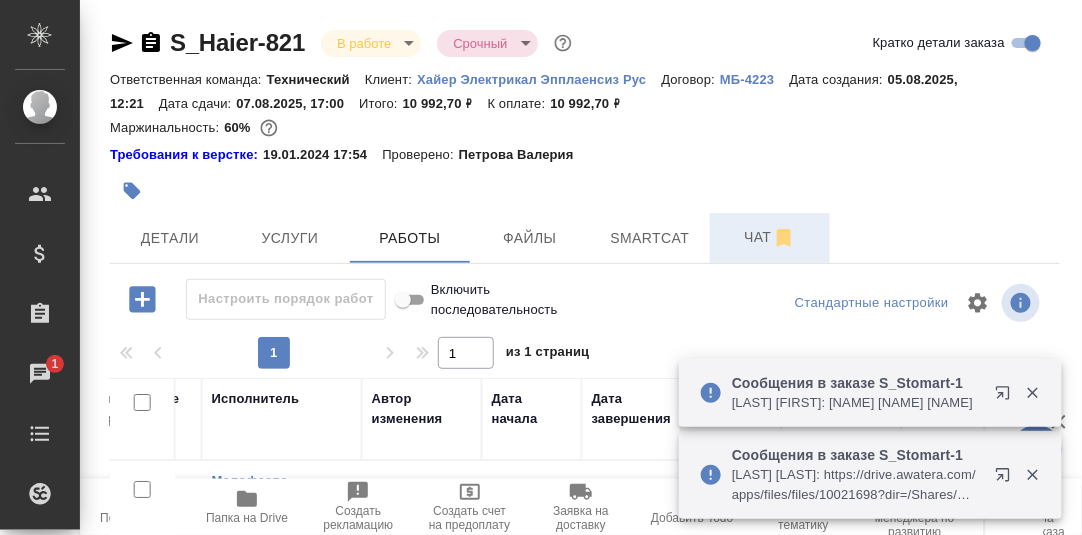 click on "Чат" at bounding box center (770, 237) 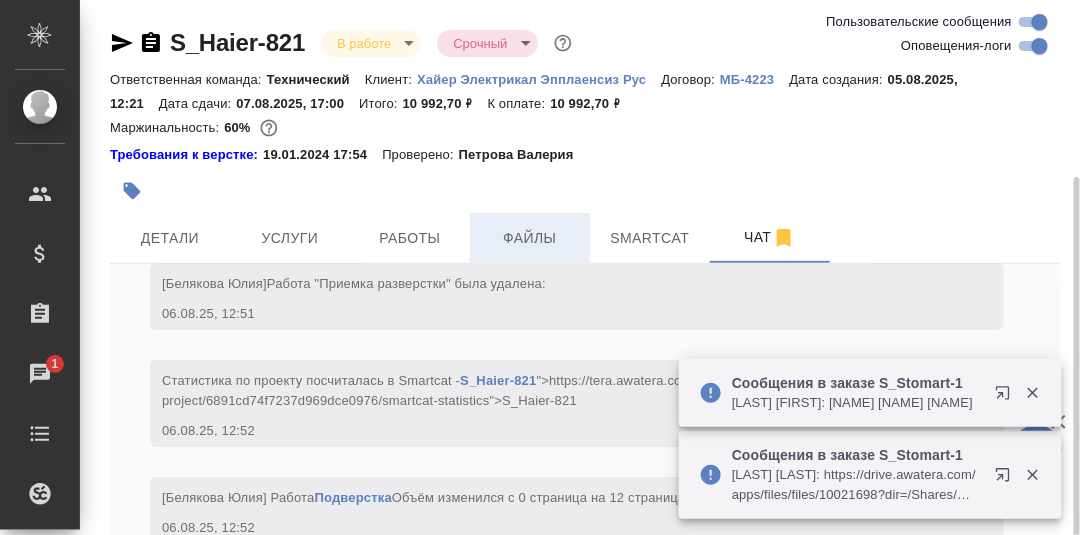 scroll, scrollTop: 10310, scrollLeft: 0, axis: vertical 